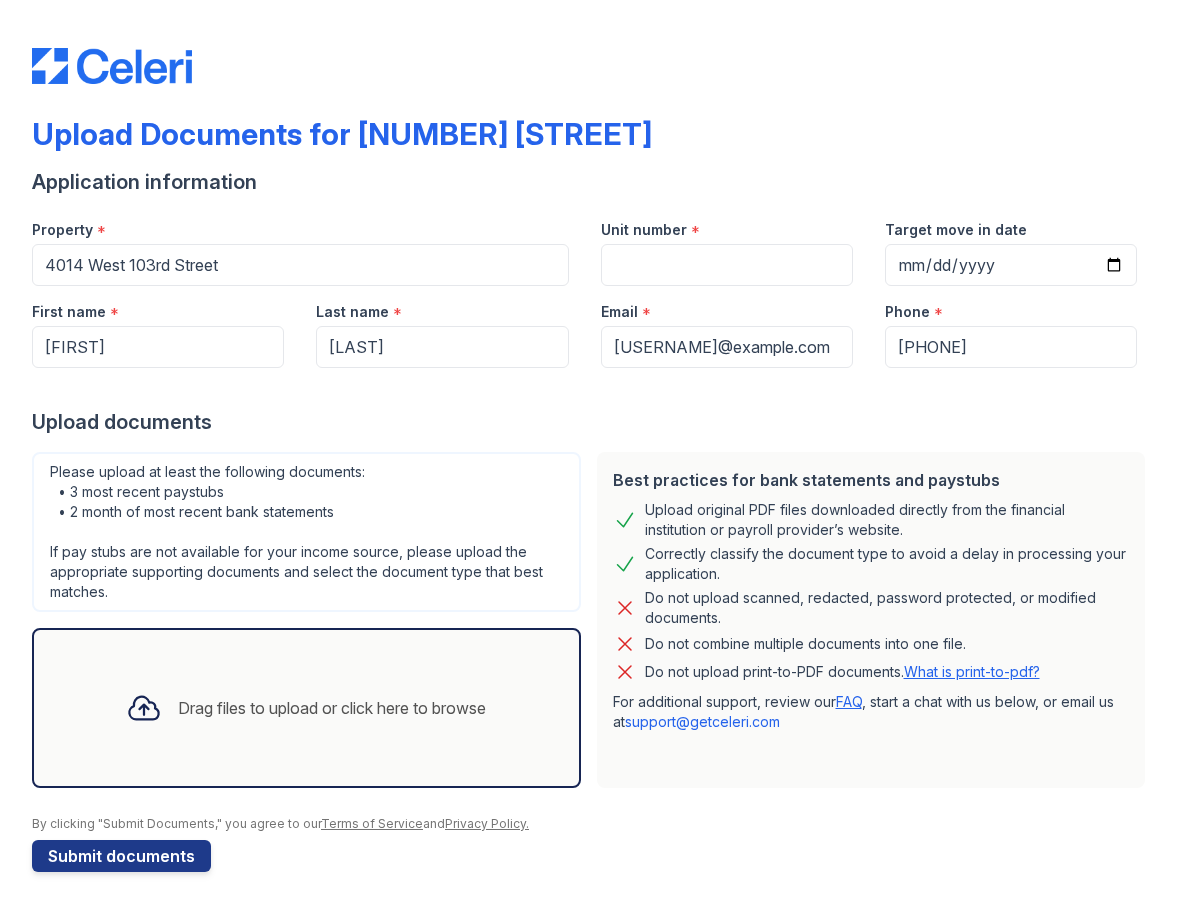 scroll, scrollTop: 0, scrollLeft: 0, axis: both 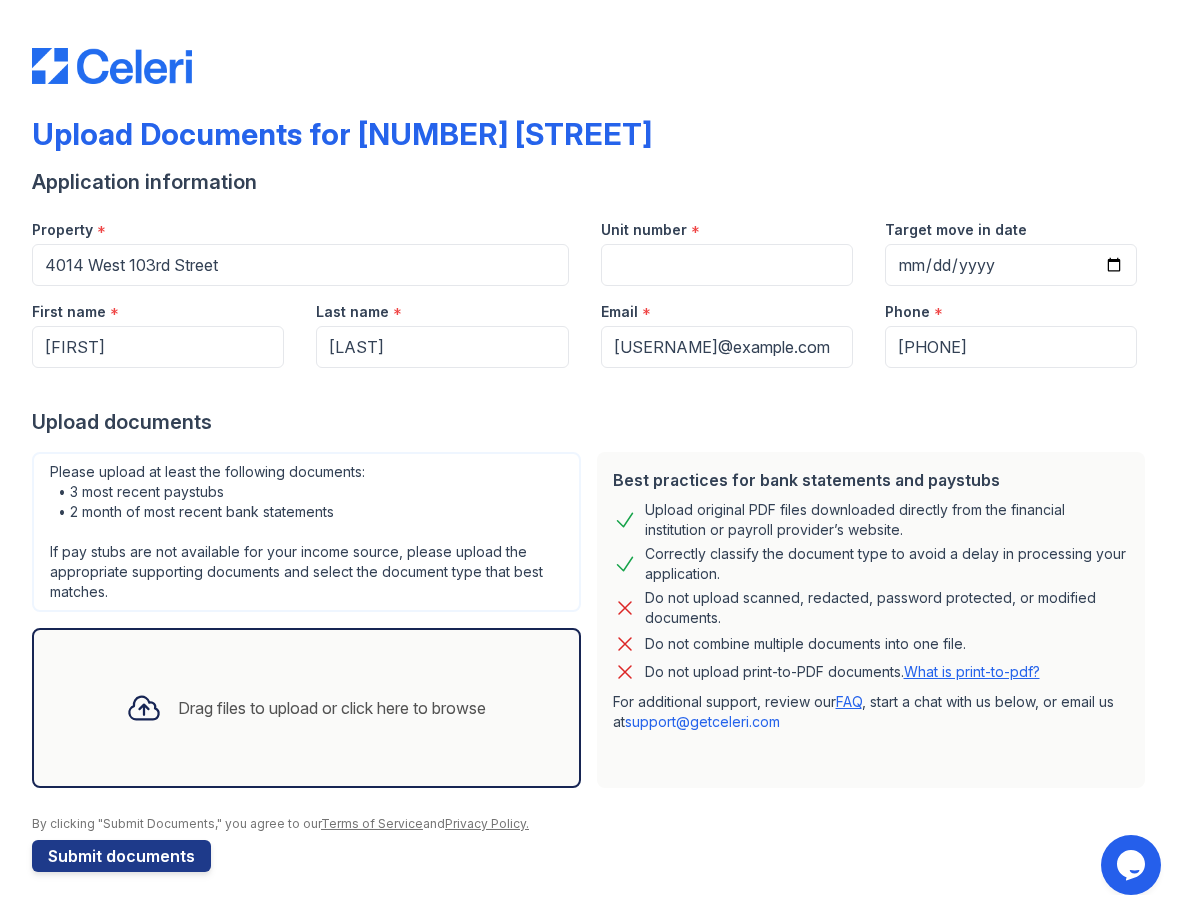 click on "Drag files to upload or click here to browse" at bounding box center [332, 708] 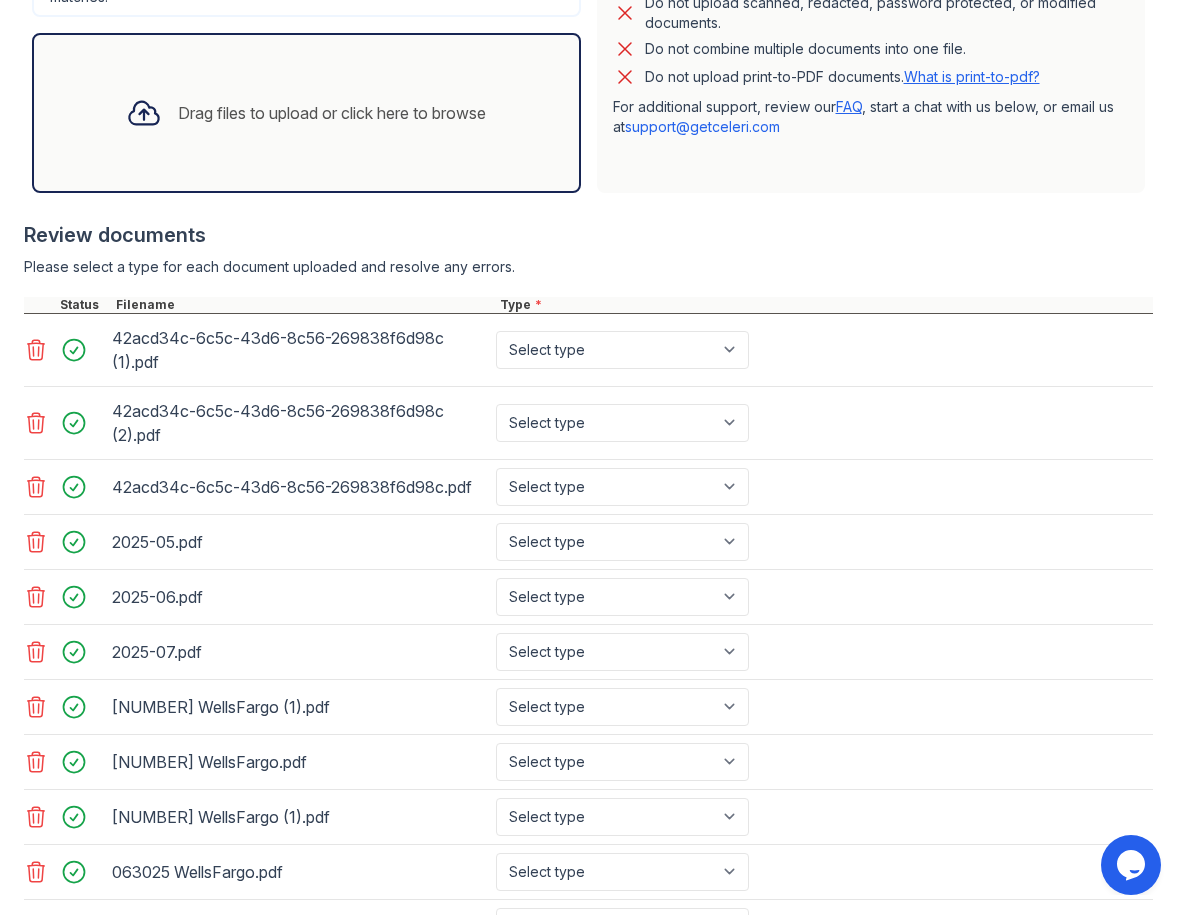 scroll, scrollTop: 600, scrollLeft: 0, axis: vertical 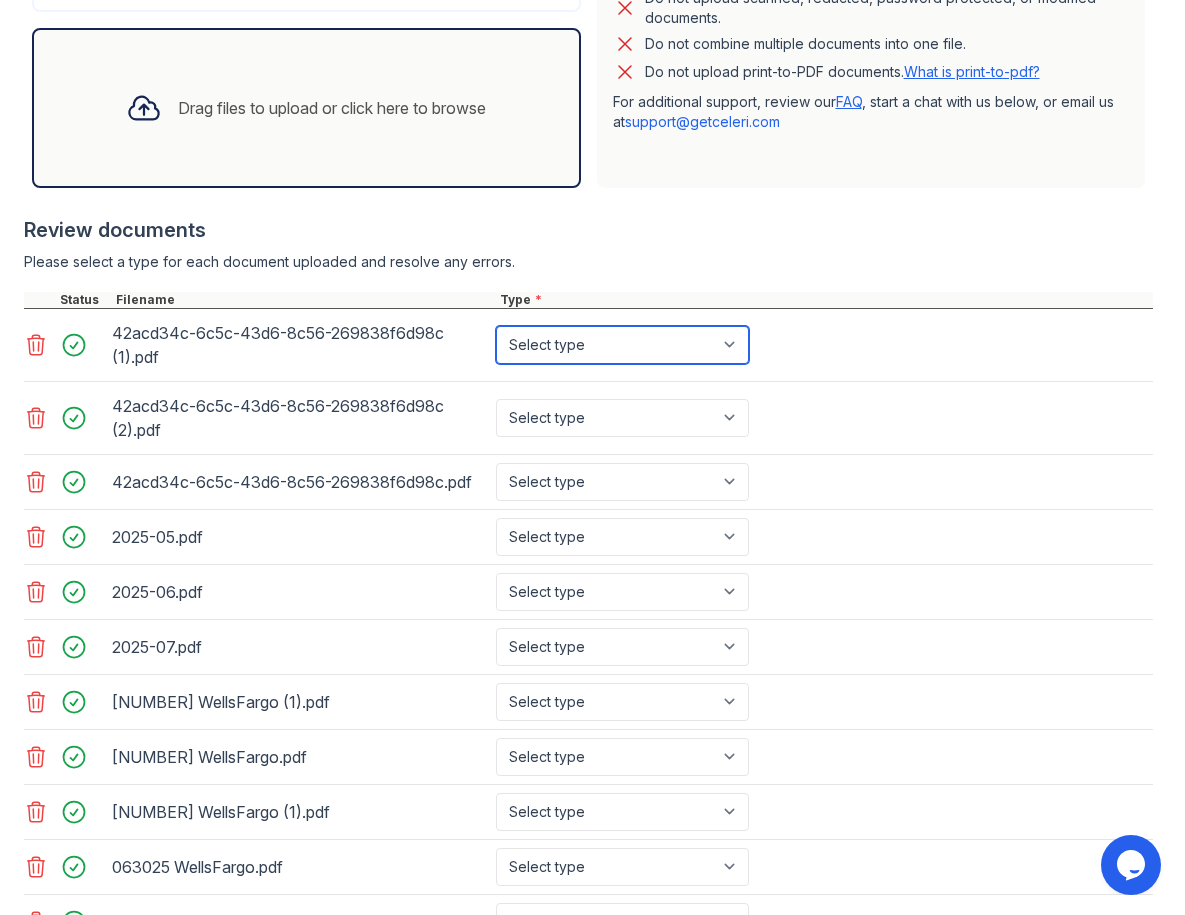 click on "Select type
Paystub
Bank Statement
Offer Letter
Tax Documents
Benefit Award Letter
Investment Account Statement
Other" at bounding box center (622, 345) 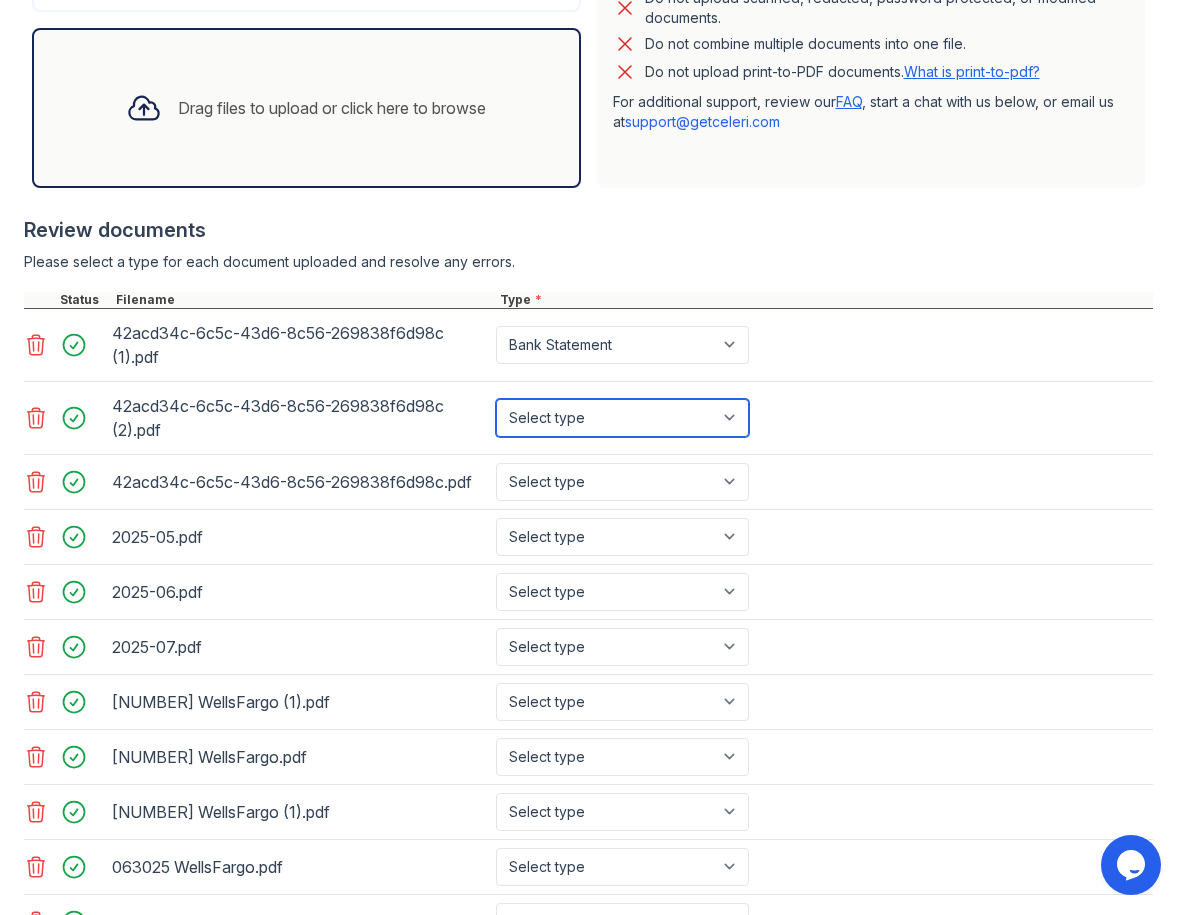 click on "Select type
Paystub
Bank Statement
Offer Letter
Tax Documents
Benefit Award Letter
Investment Account Statement
Other" at bounding box center [622, 418] 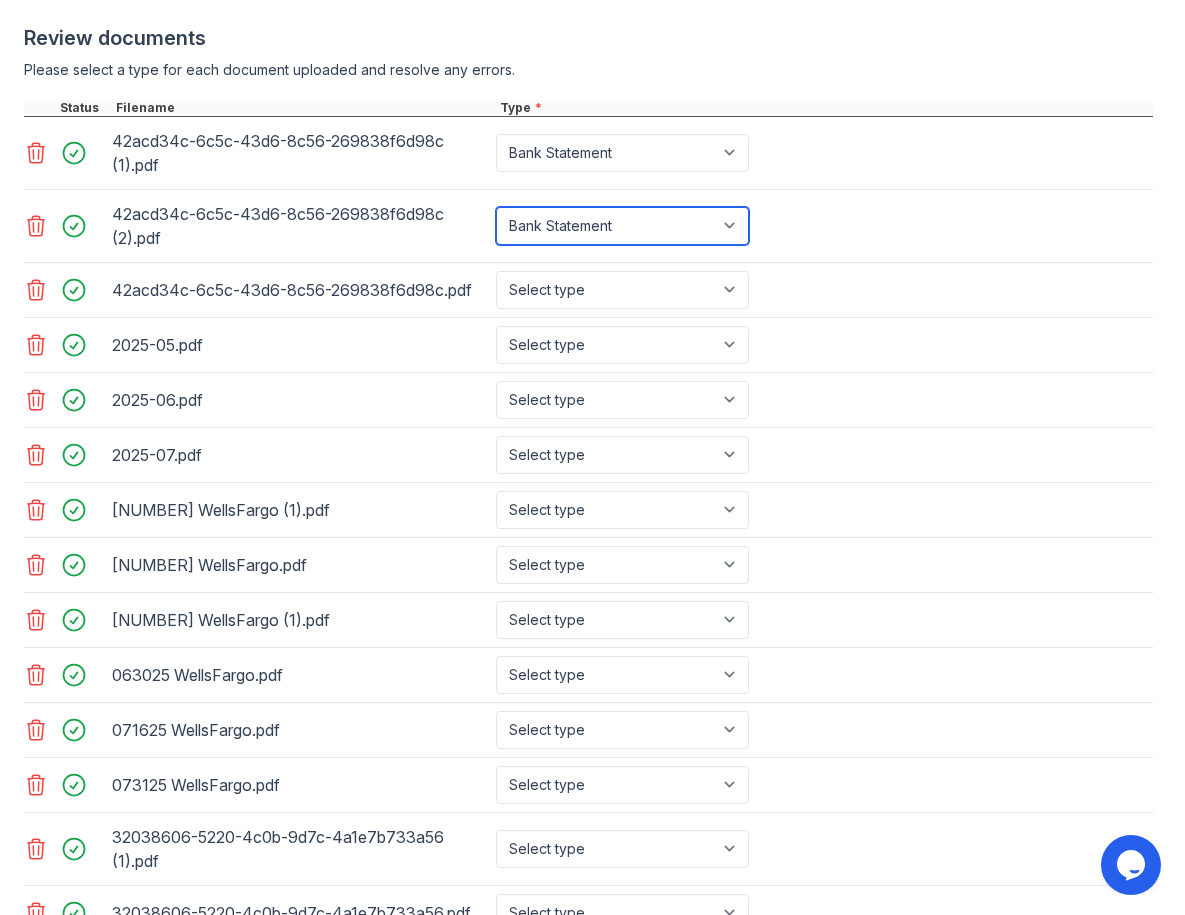 scroll, scrollTop: 800, scrollLeft: 0, axis: vertical 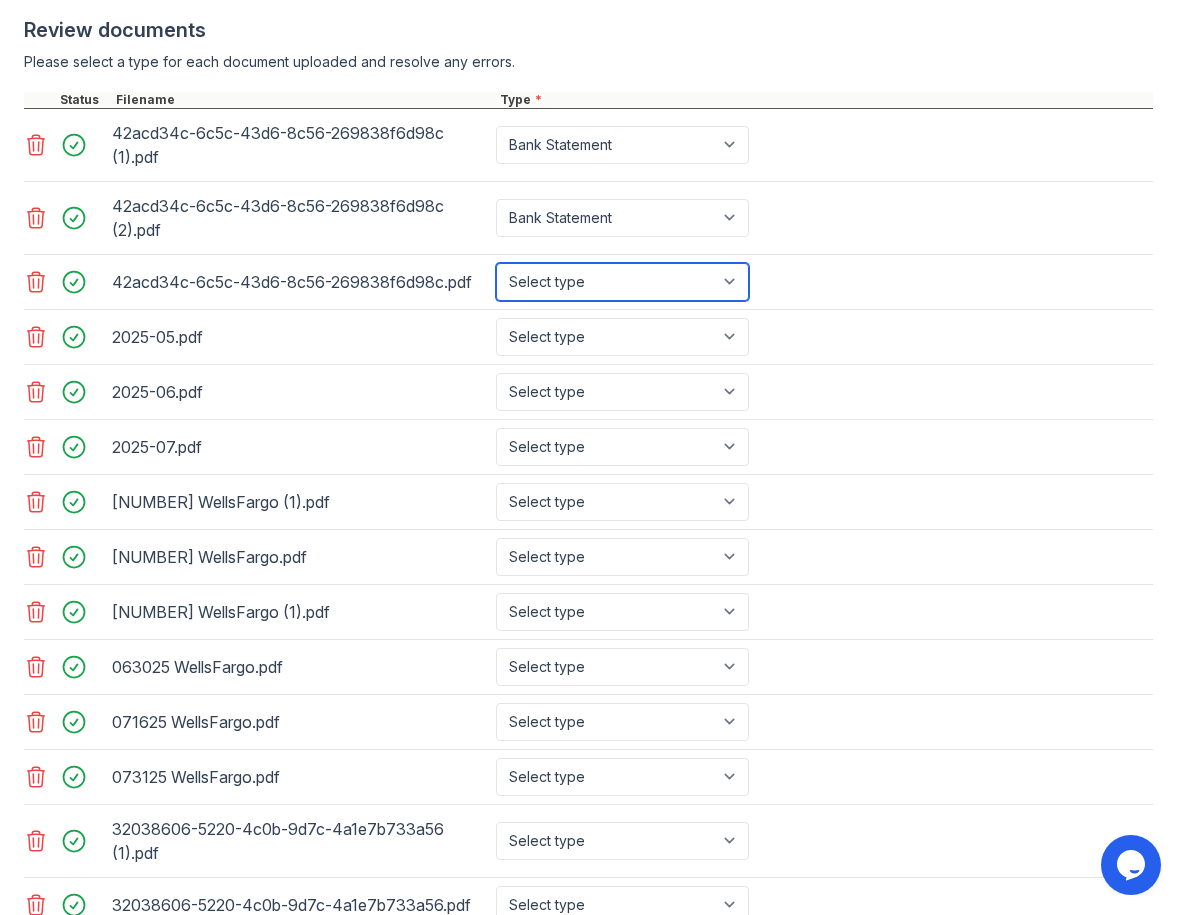 click on "Select type
Paystub
Bank Statement
Offer Letter
Tax Documents
Benefit Award Letter
Investment Account Statement
Other" at bounding box center [622, 282] 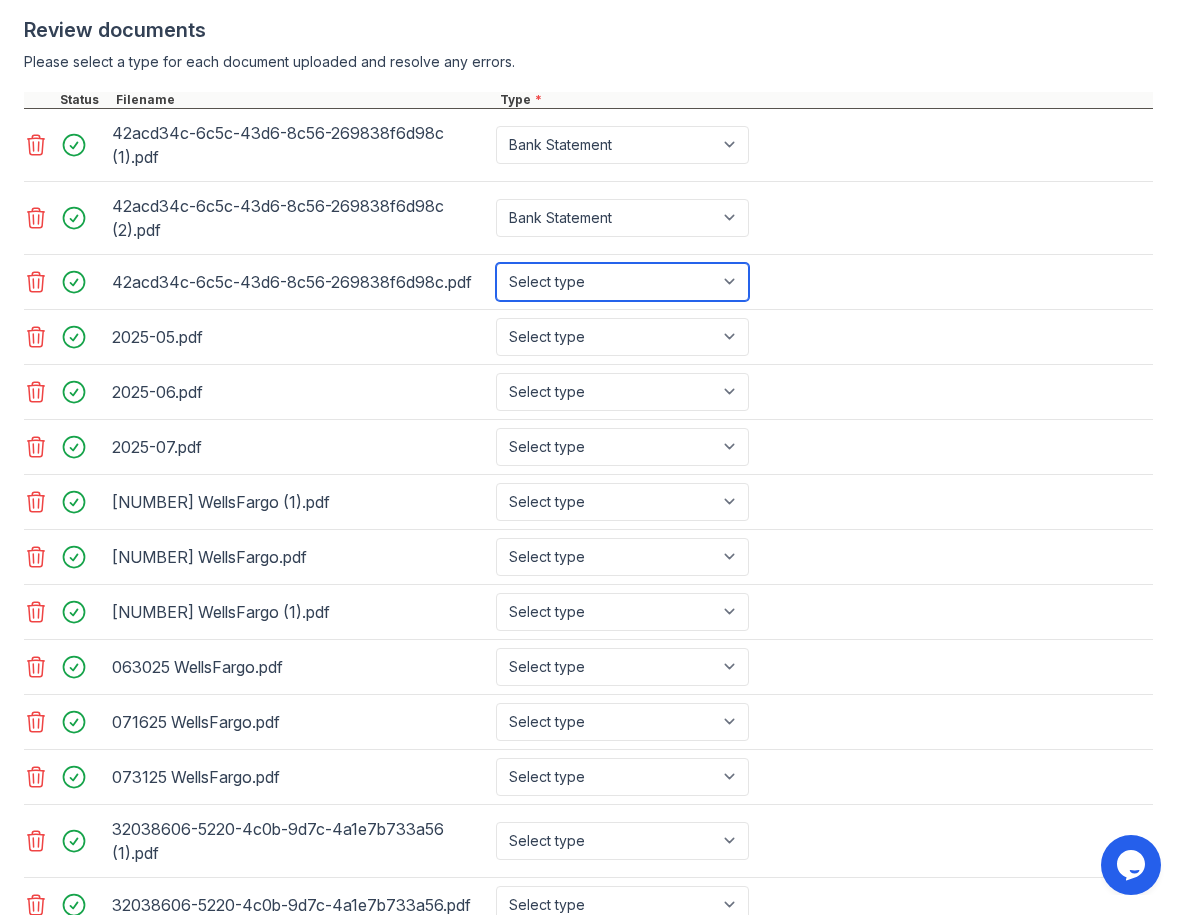select on "bank_statement" 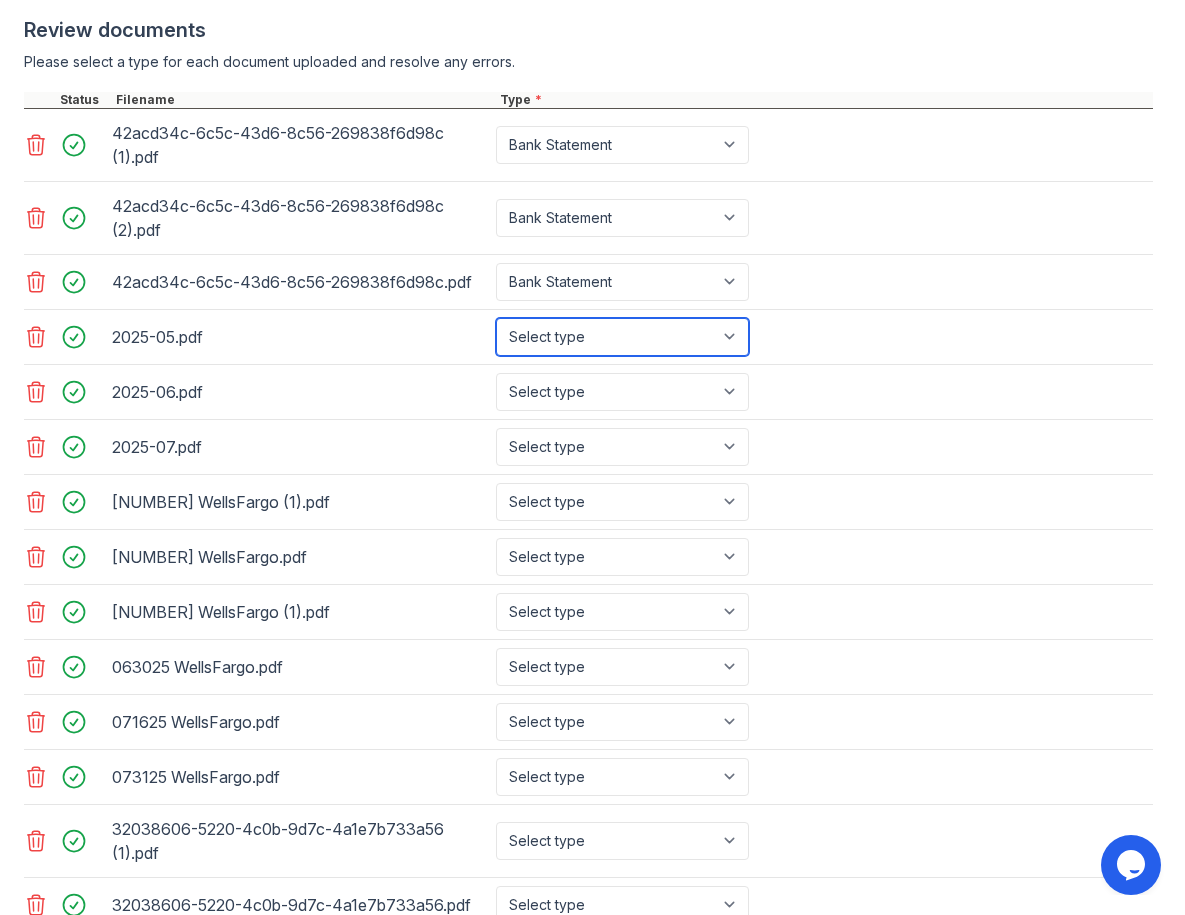 click on "Select type
Paystub
Bank Statement
Offer Letter
Tax Documents
Benefit Award Letter
Investment Account Statement
Other" at bounding box center (622, 337) 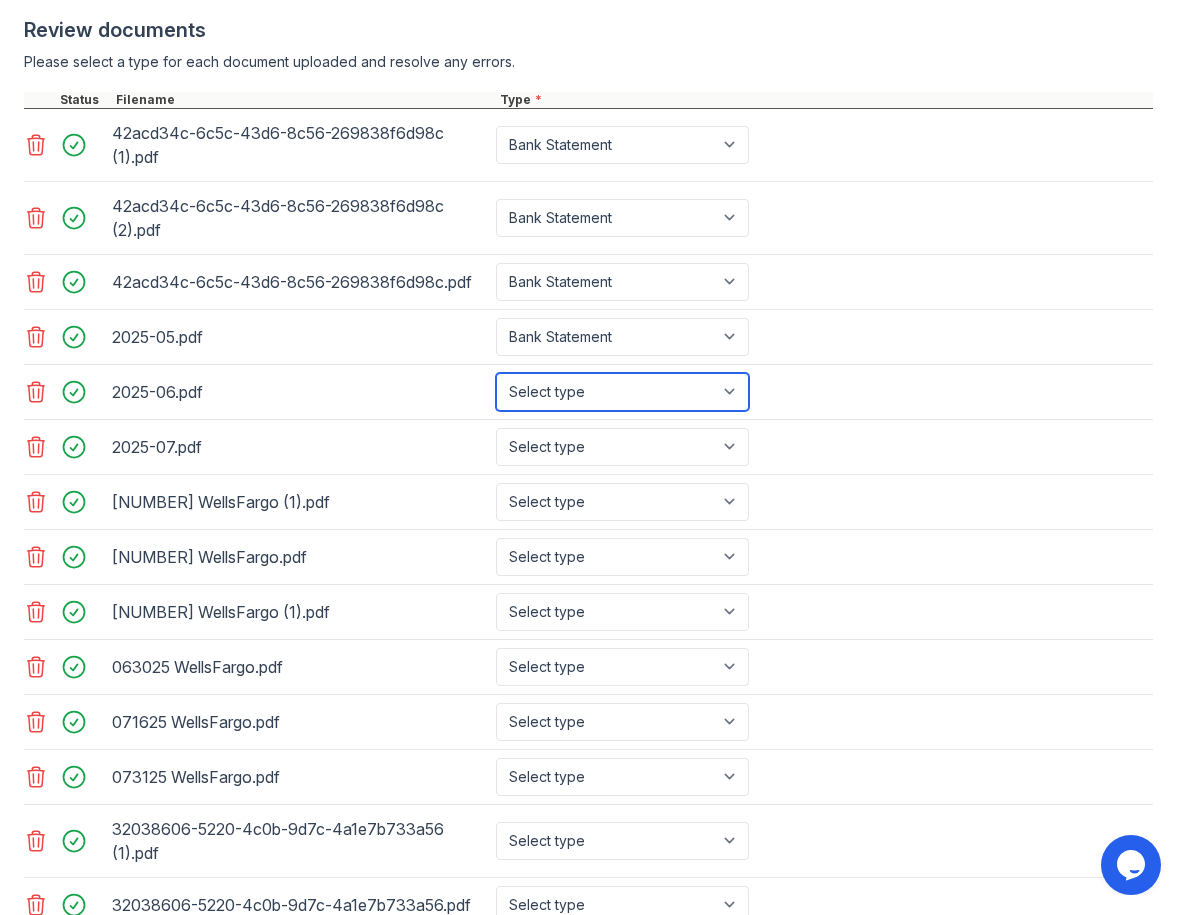 click on "Select type
Paystub
Bank Statement
Offer Letter
Tax Documents
Benefit Award Letter
Investment Account Statement
Other" at bounding box center (622, 392) 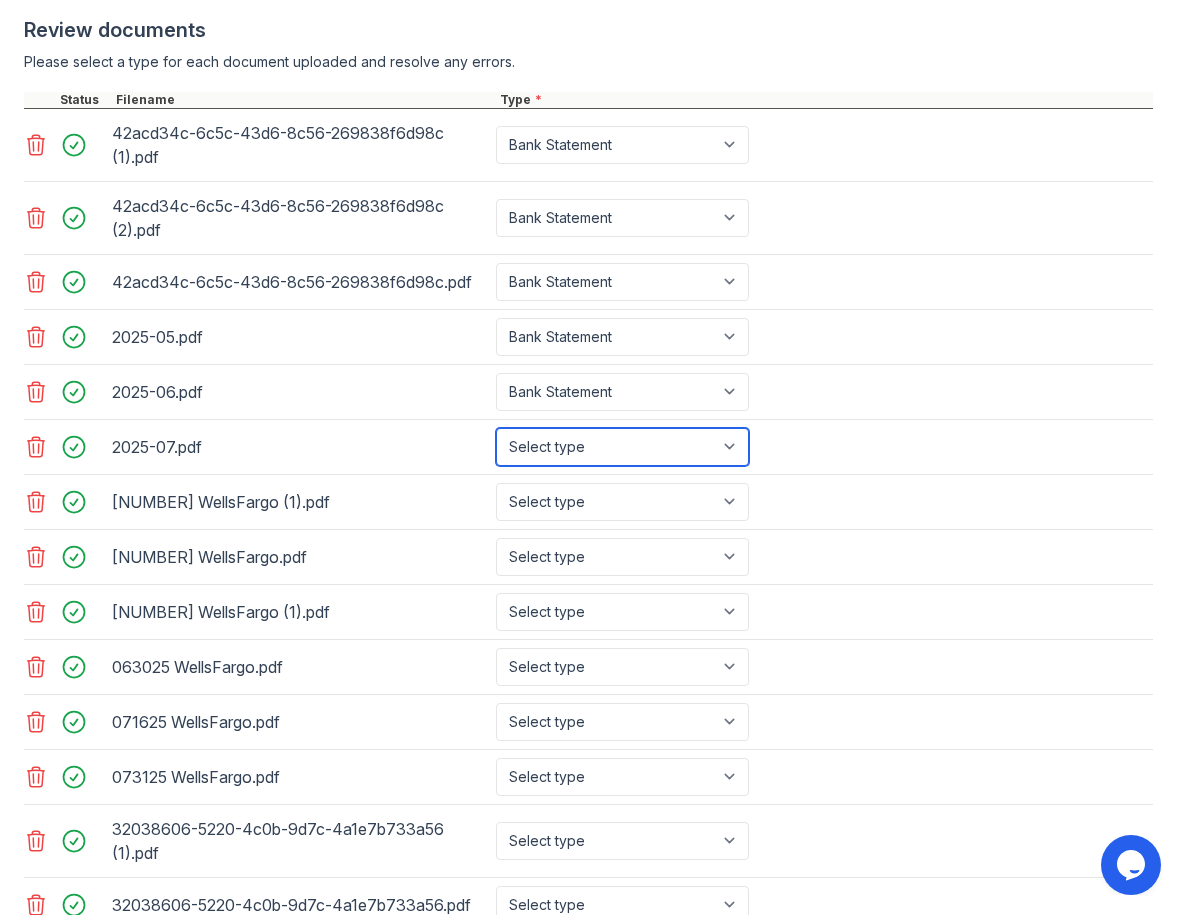 click on "Select type
Paystub
Bank Statement
Offer Letter
Tax Documents
Benefit Award Letter
Investment Account Statement
Other" at bounding box center [622, 447] 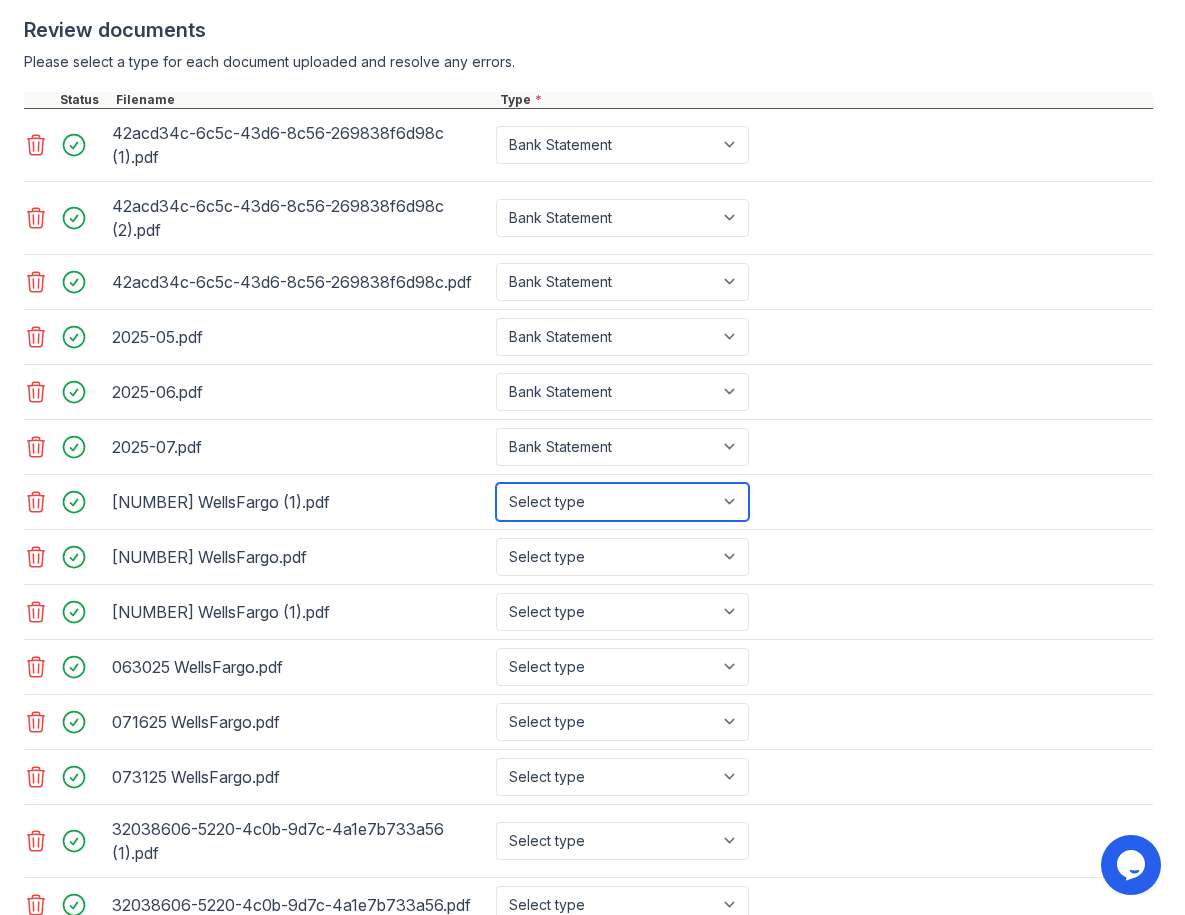 click on "Select type
Paystub
Bank Statement
Offer Letter
Tax Documents
Benefit Award Letter
Investment Account Statement
Other" at bounding box center [622, 502] 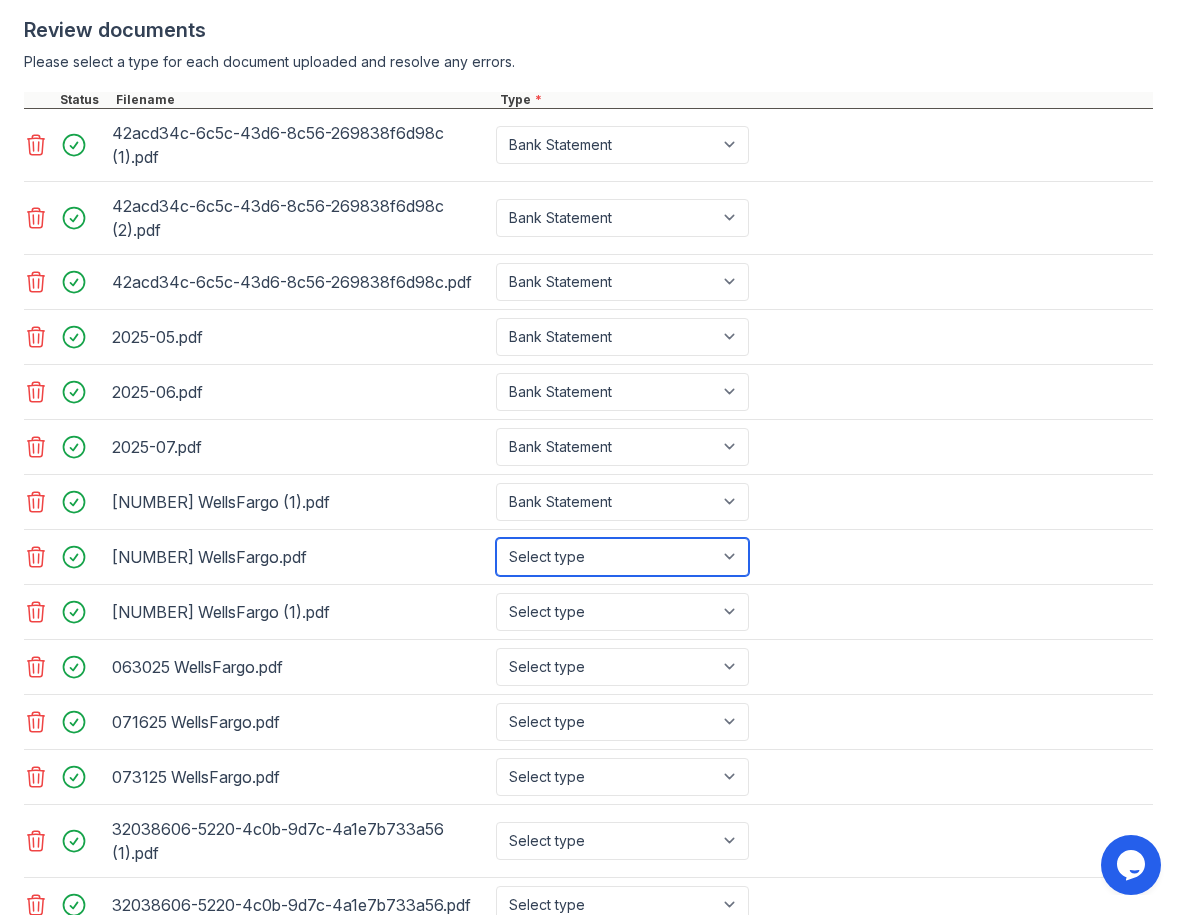 click on "Select type
Paystub
Bank Statement
Offer Letter
Tax Documents
Benefit Award Letter
Investment Account Statement
Other" at bounding box center [622, 557] 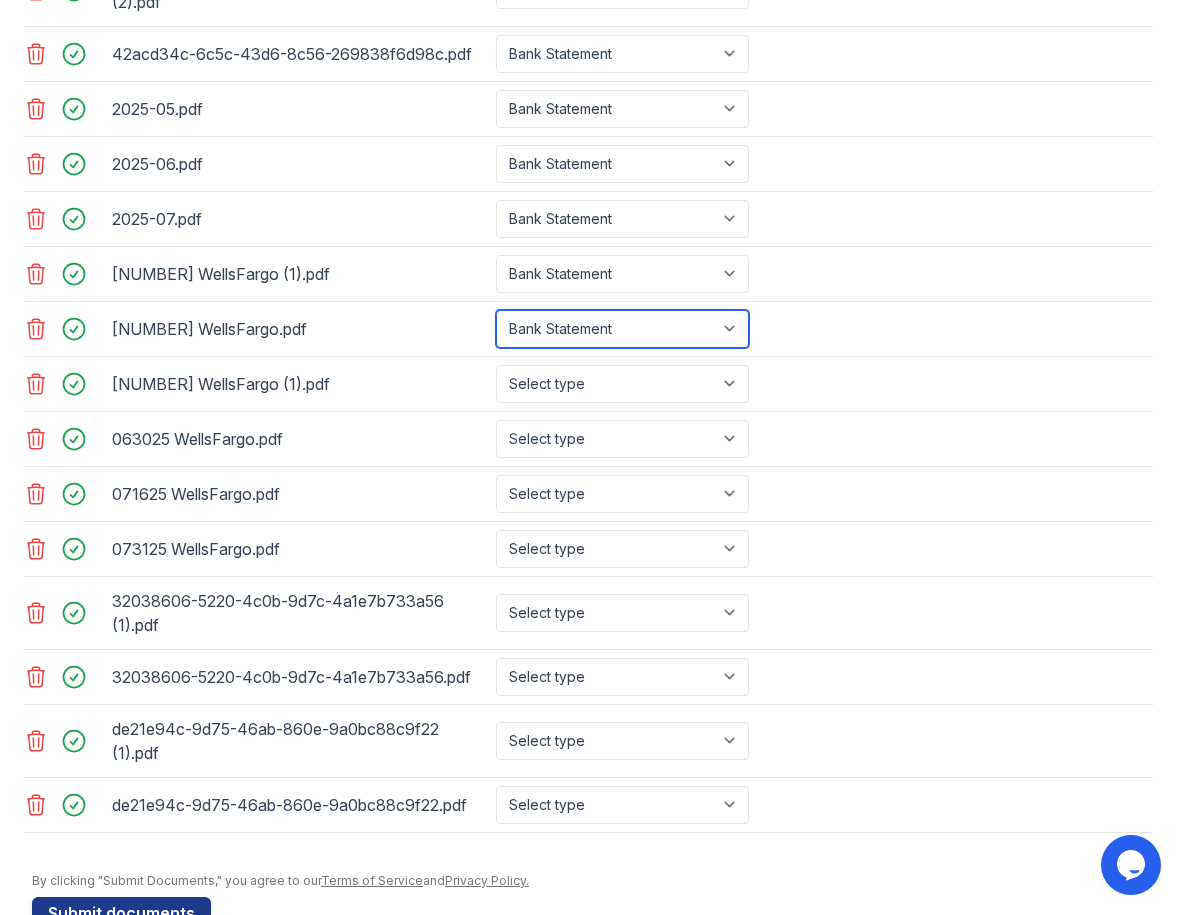 scroll, scrollTop: 1082, scrollLeft: 0, axis: vertical 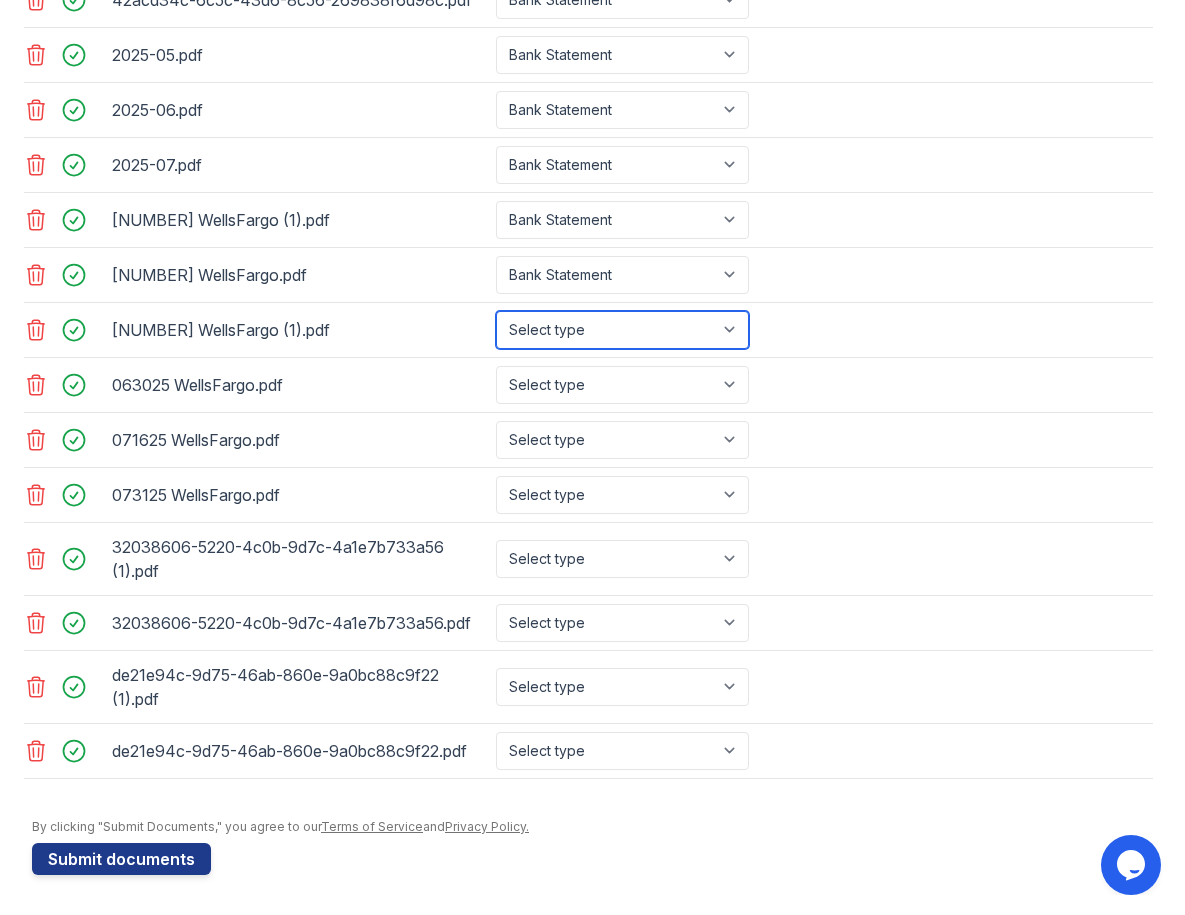 click on "Select type
Paystub
Bank Statement
Offer Letter
Tax Documents
Benefit Award Letter
Investment Account Statement
Other" at bounding box center [622, 330] 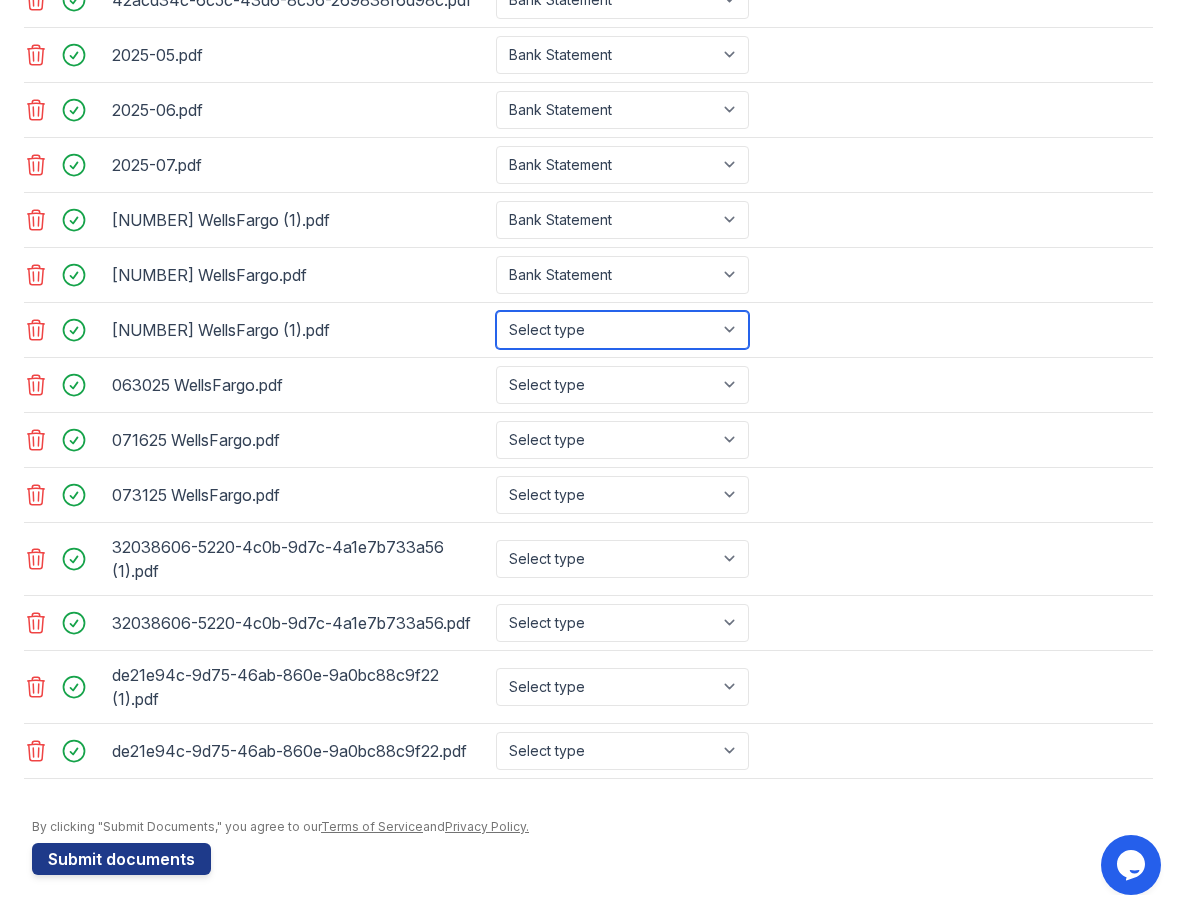 select on "bank_statement" 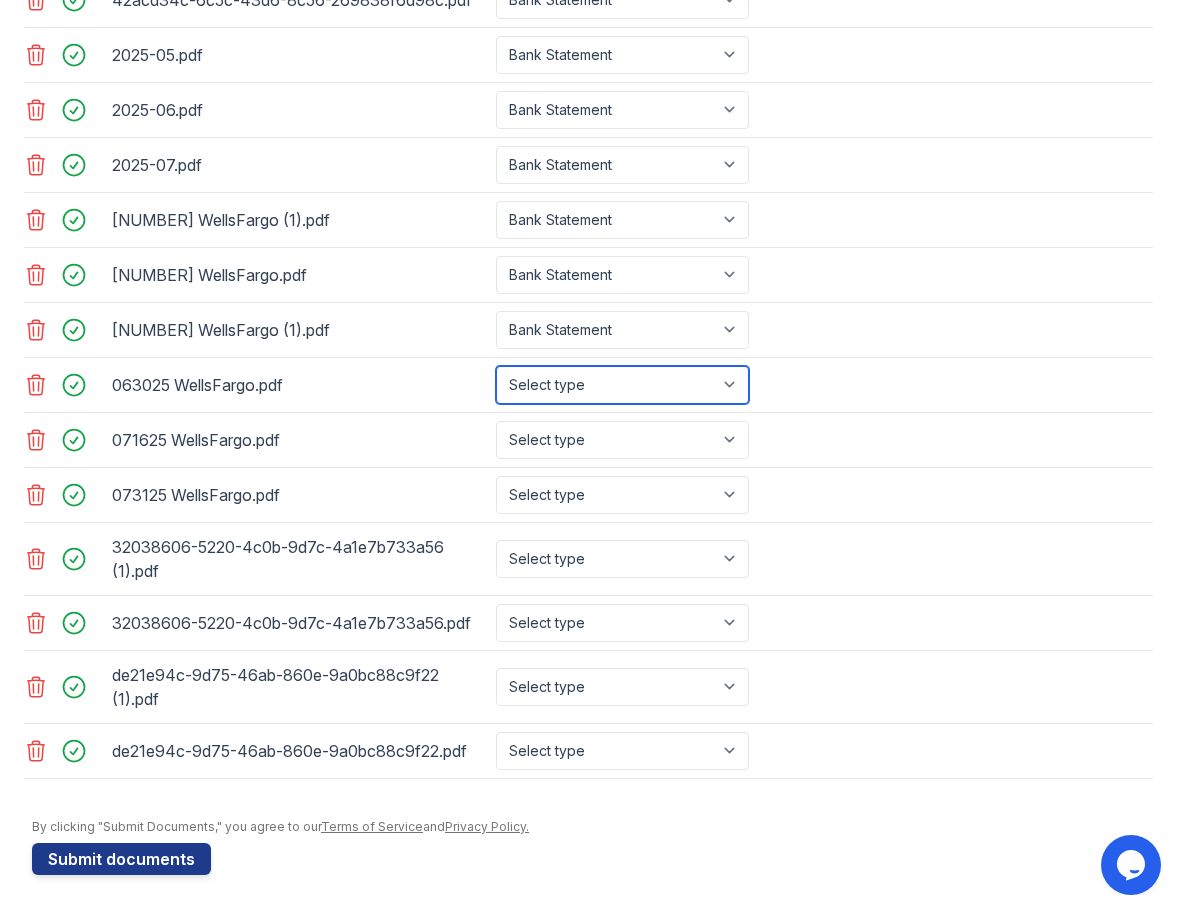 click on "Select type
Paystub
Bank Statement
Offer Letter
Tax Documents
Benefit Award Letter
Investment Account Statement
Other" at bounding box center (622, 385) 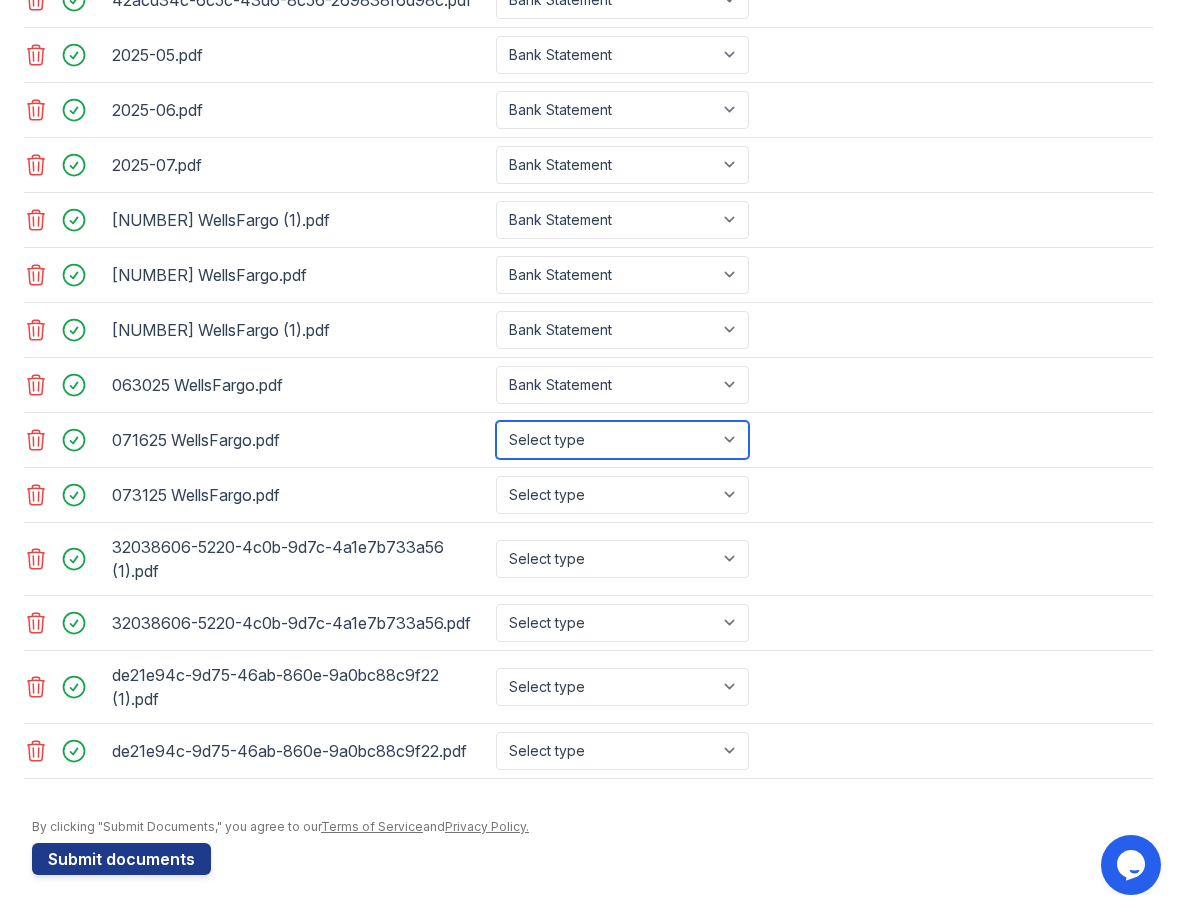 click on "Select type
Paystub
Bank Statement
Offer Letter
Tax Documents
Benefit Award Letter
Investment Account Statement
Other" at bounding box center (622, 440) 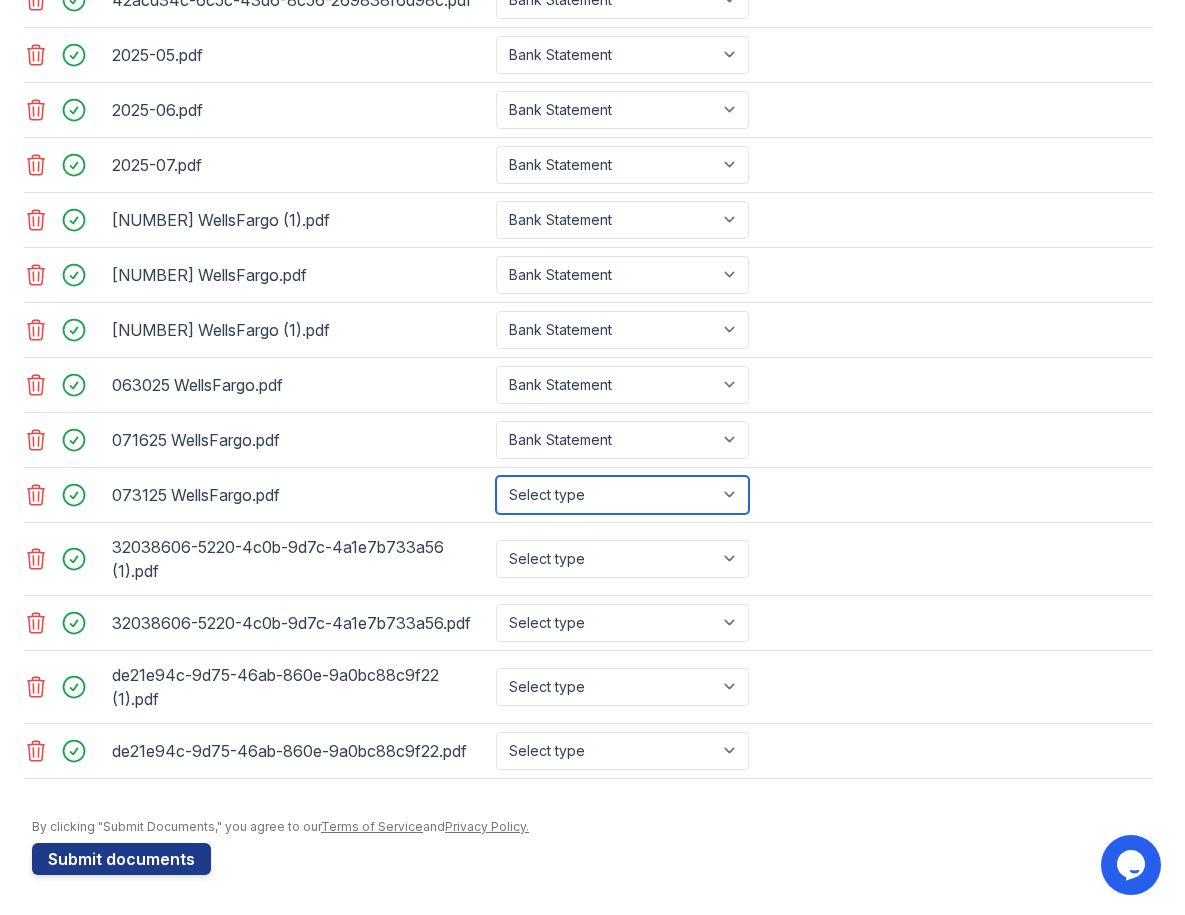 click on "Select type
Paystub
Bank Statement
Offer Letter
Tax Documents
Benefit Award Letter
Investment Account Statement
Other" at bounding box center (622, 495) 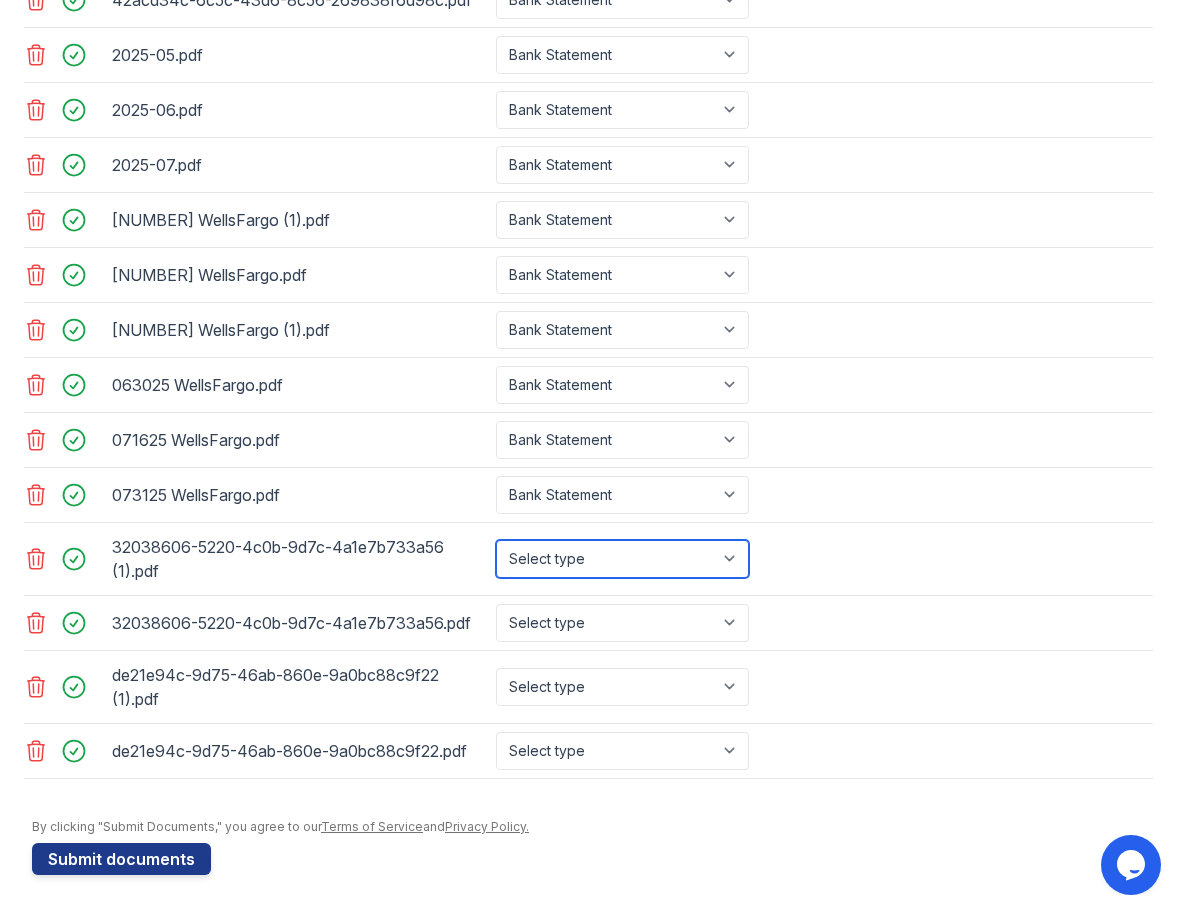 click on "Select type
Paystub
Bank Statement
Offer Letter
Tax Documents
Benefit Award Letter
Investment Account Statement
Other" at bounding box center (622, 559) 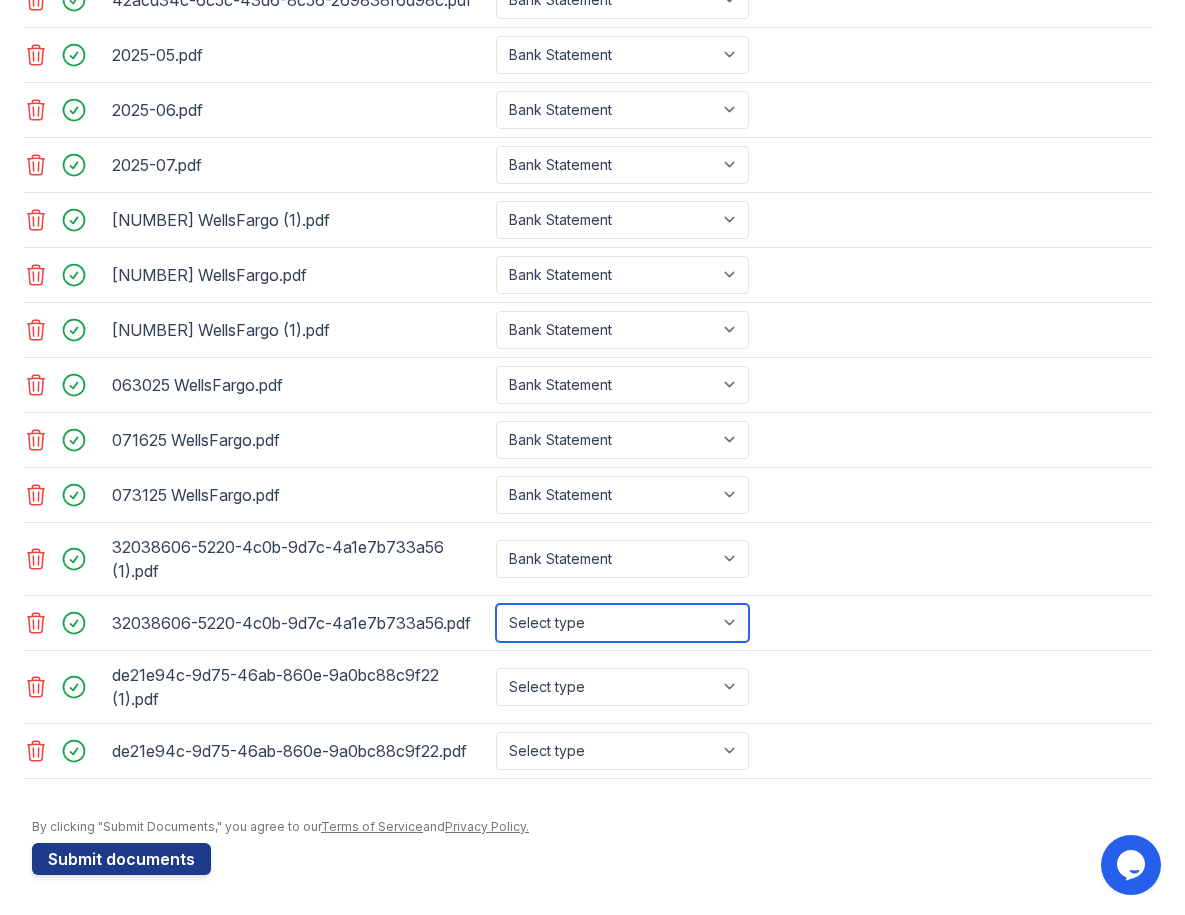 click on "Select type
Paystub
Bank Statement
Offer Letter
Tax Documents
Benefit Award Letter
Investment Account Statement
Other" at bounding box center [622, 623] 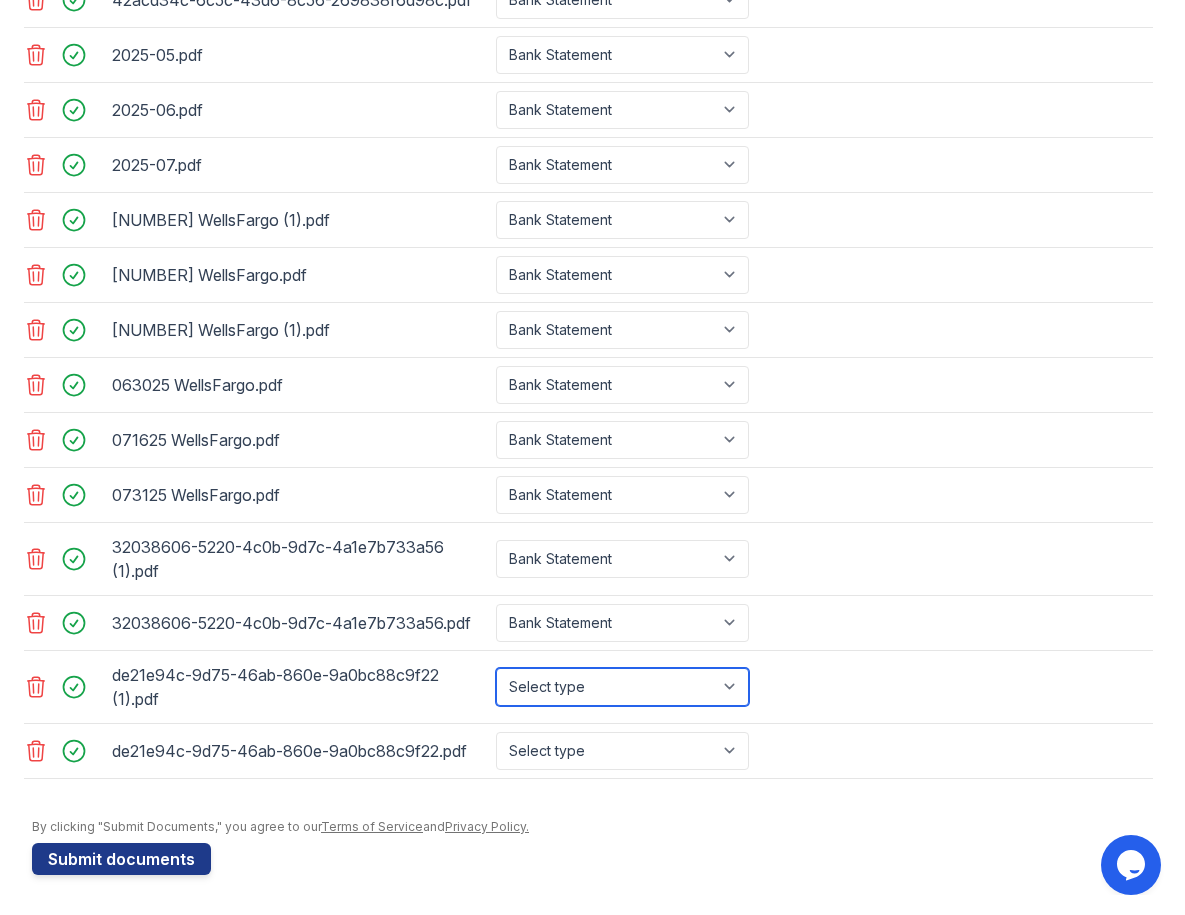 click on "Select type
Paystub
Bank Statement
Offer Letter
Tax Documents
Benefit Award Letter
Investment Account Statement
Other" at bounding box center [622, 687] 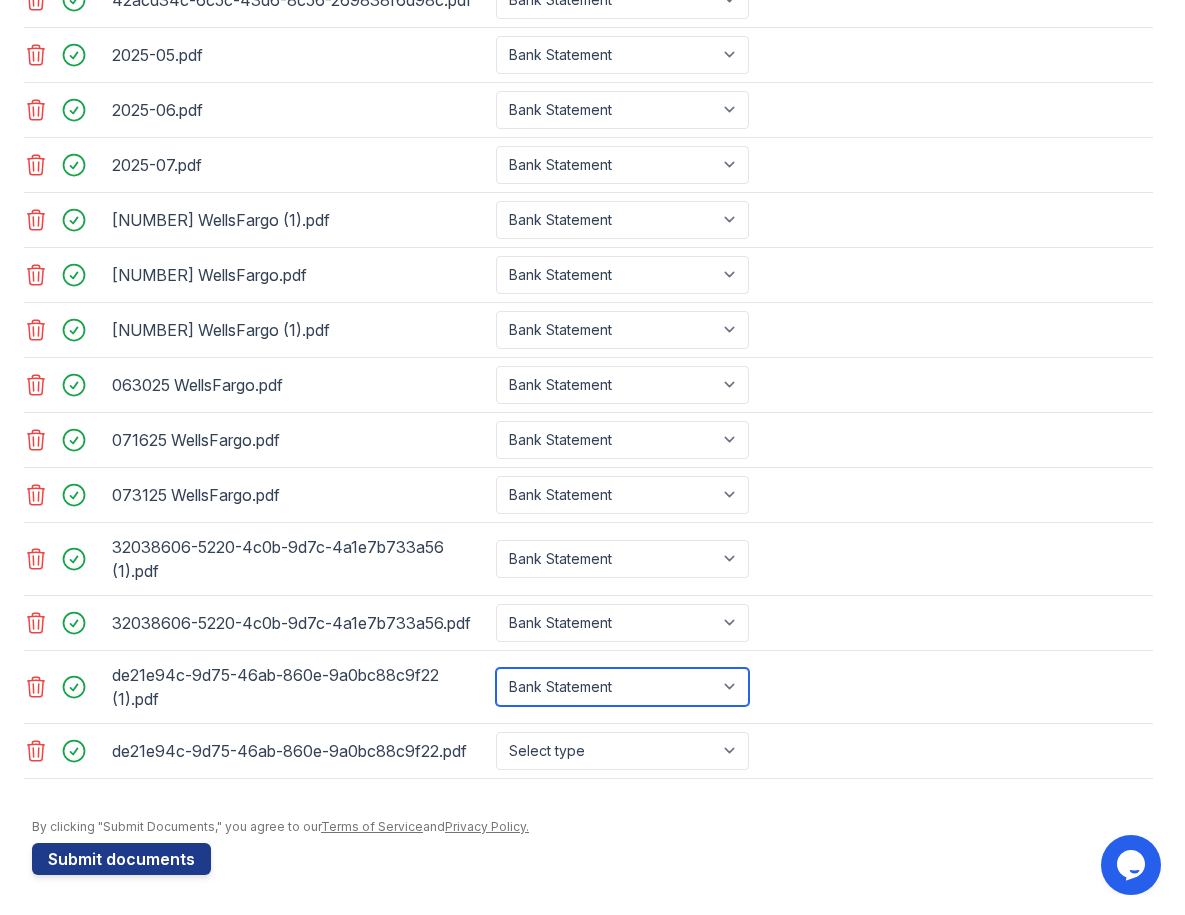 click on "Select type
Paystub
Bank Statement
Offer Letter
Tax Documents
Benefit Award Letter
Investment Account Statement
Other" at bounding box center [622, 687] 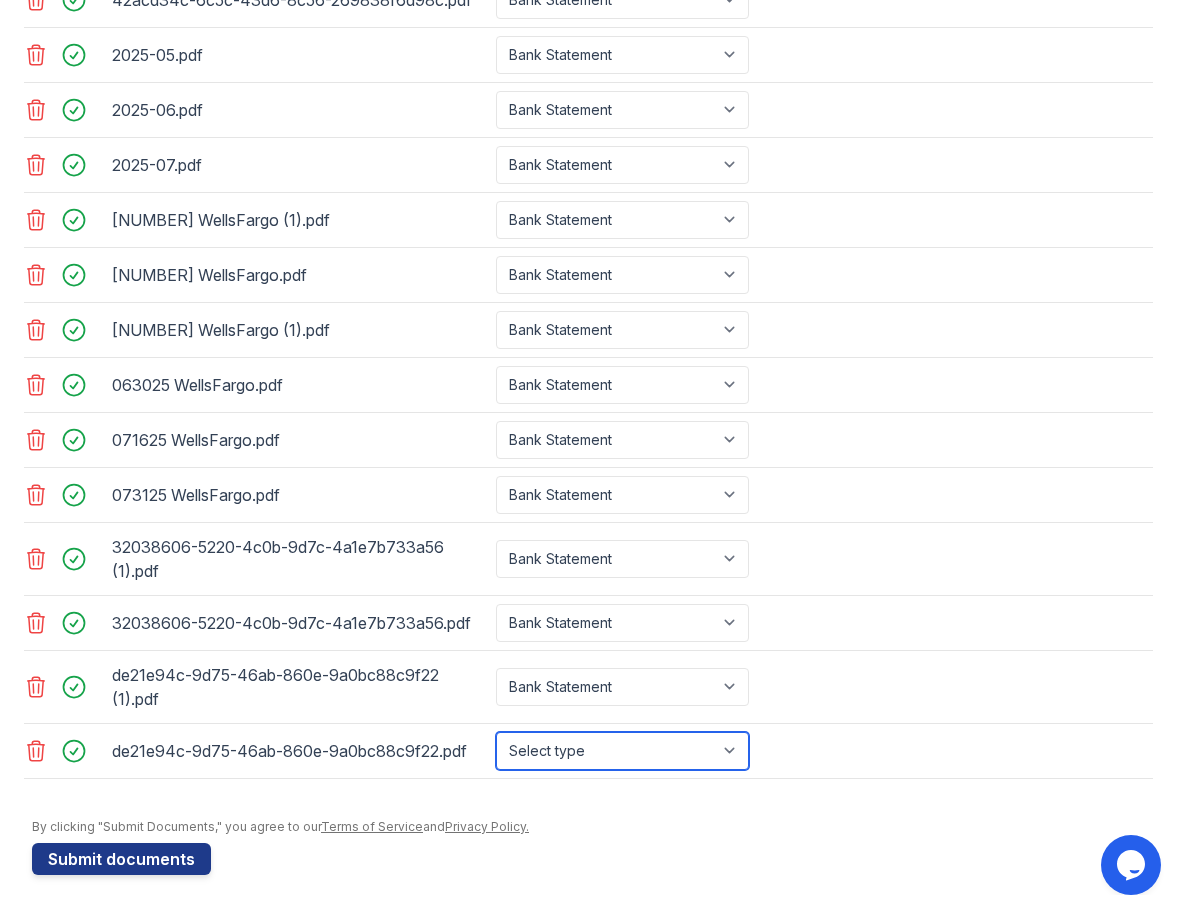 click on "Select type
Paystub
Bank Statement
Offer Letter
Tax Documents
Benefit Award Letter
Investment Account Statement
Other" at bounding box center (622, 751) 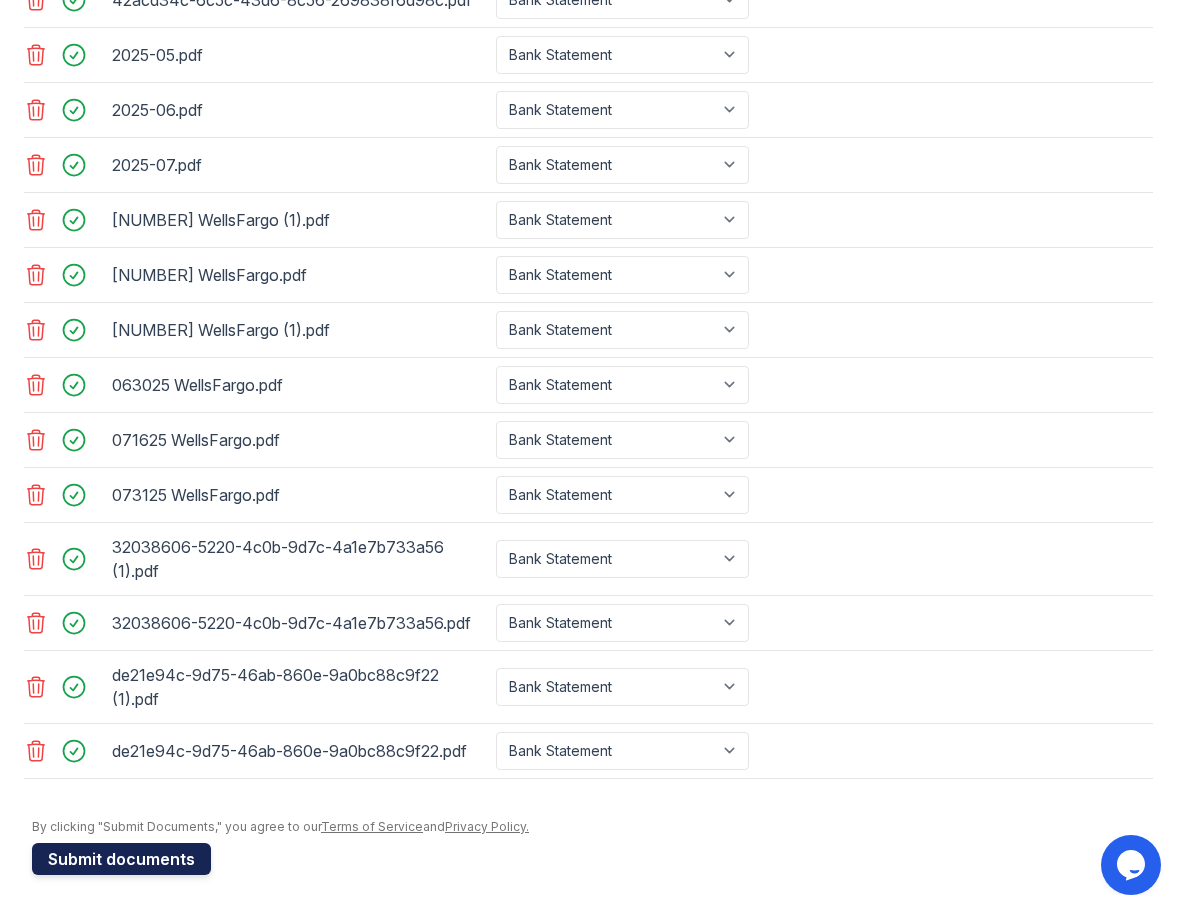 click on "Submit documents" at bounding box center (121, 859) 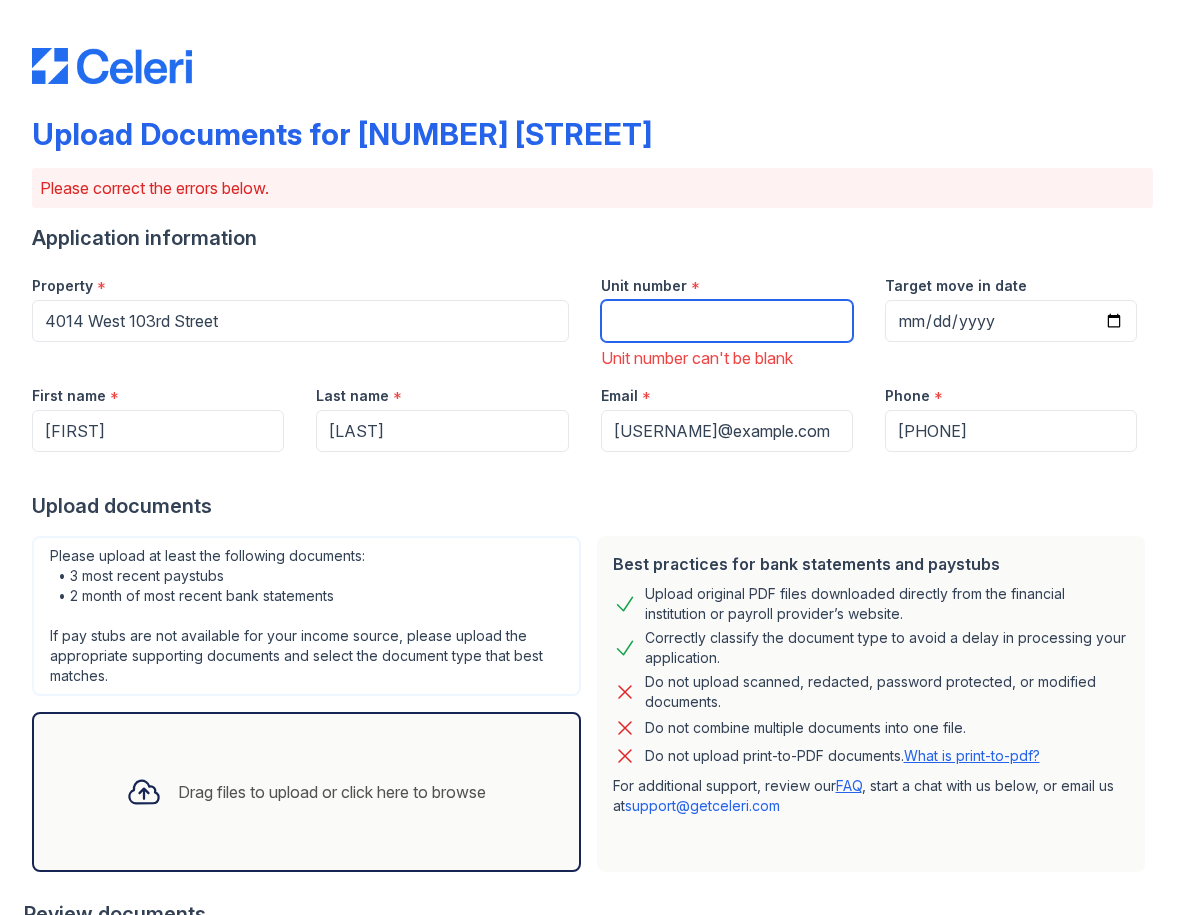 click on "Unit number" at bounding box center [727, 321] 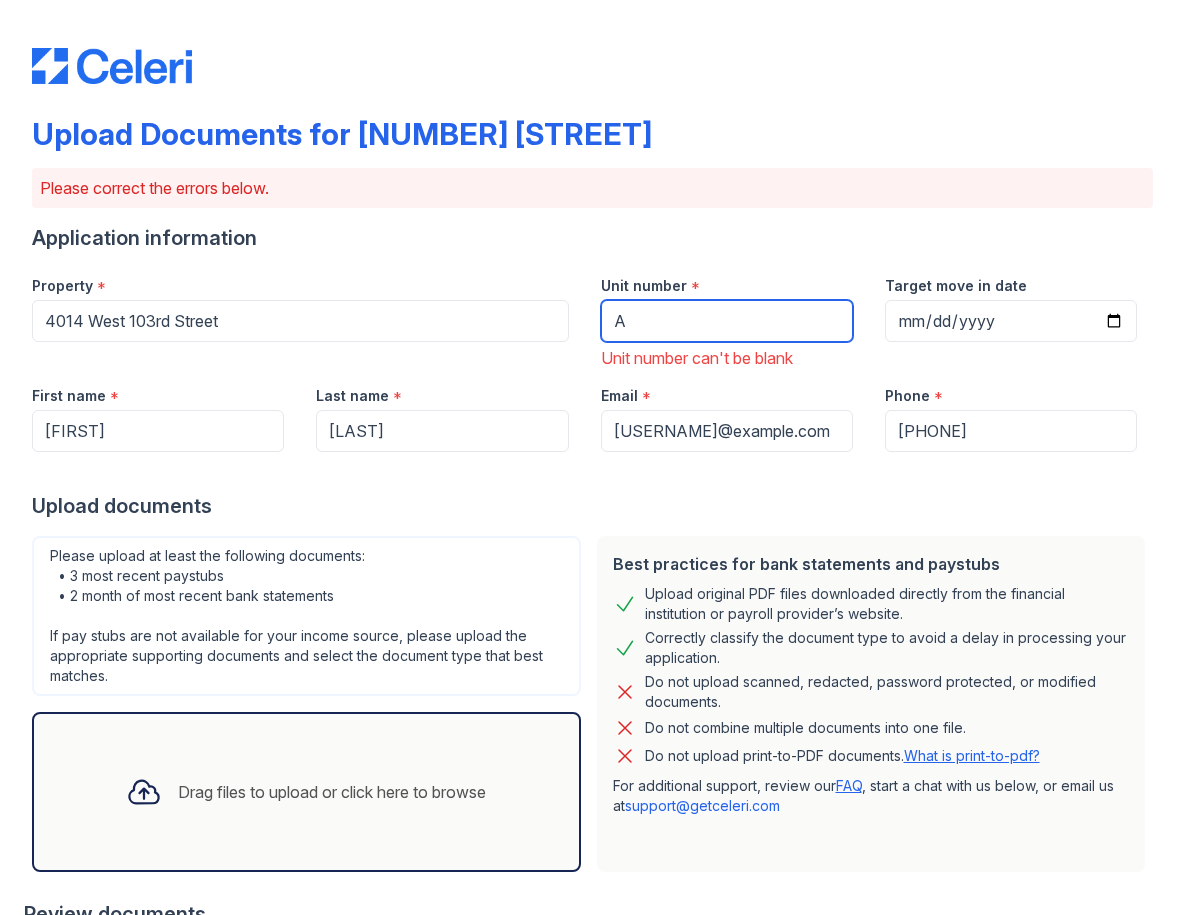 type on "A" 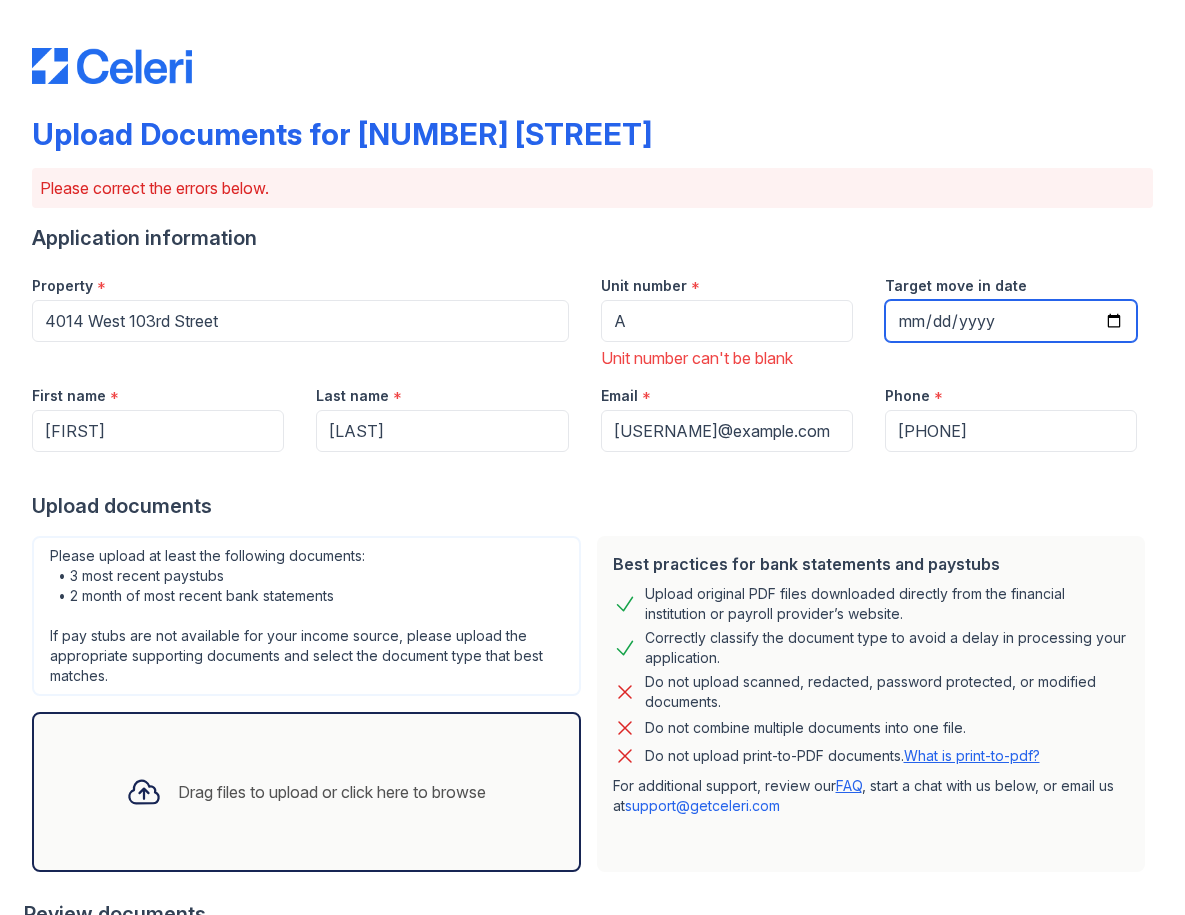 click on "Target move in date" at bounding box center [1011, 321] 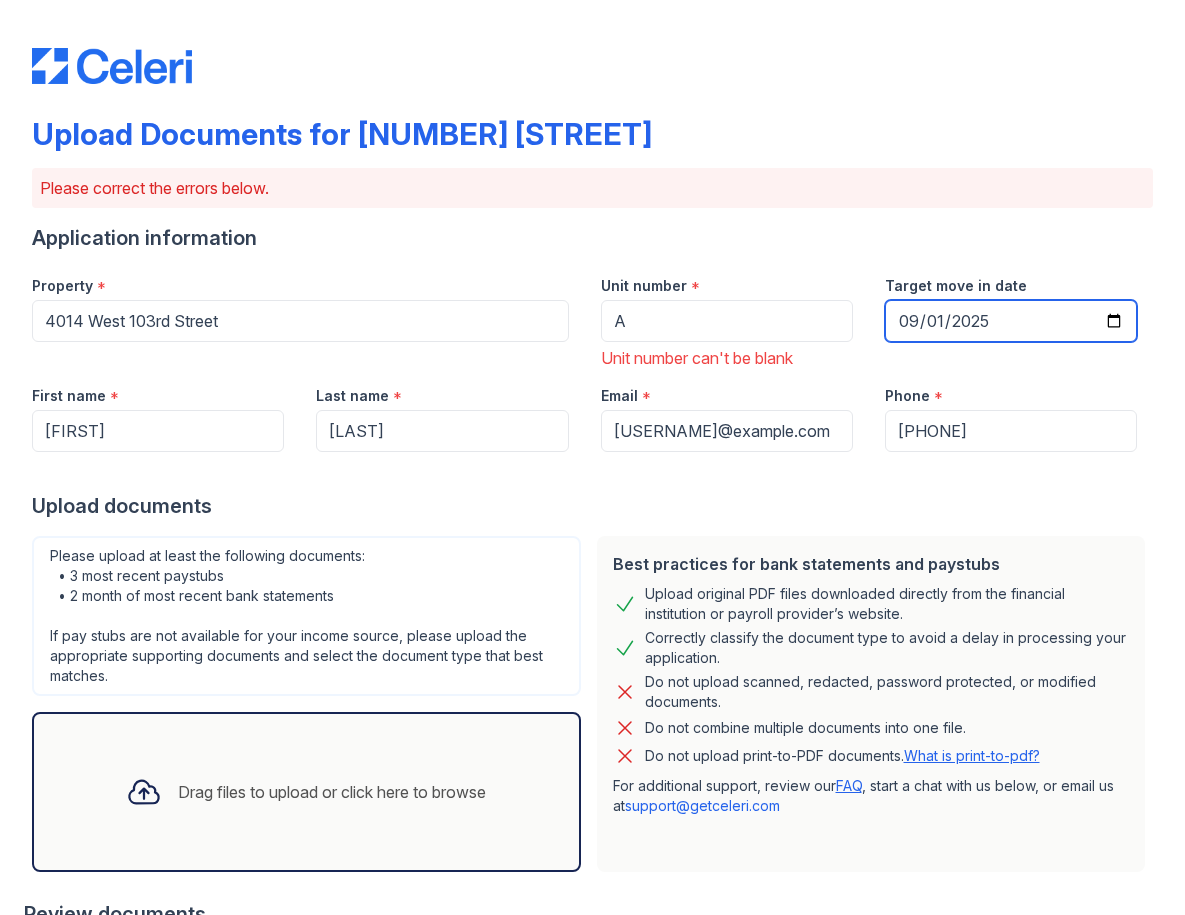 type on "2025-09-01" 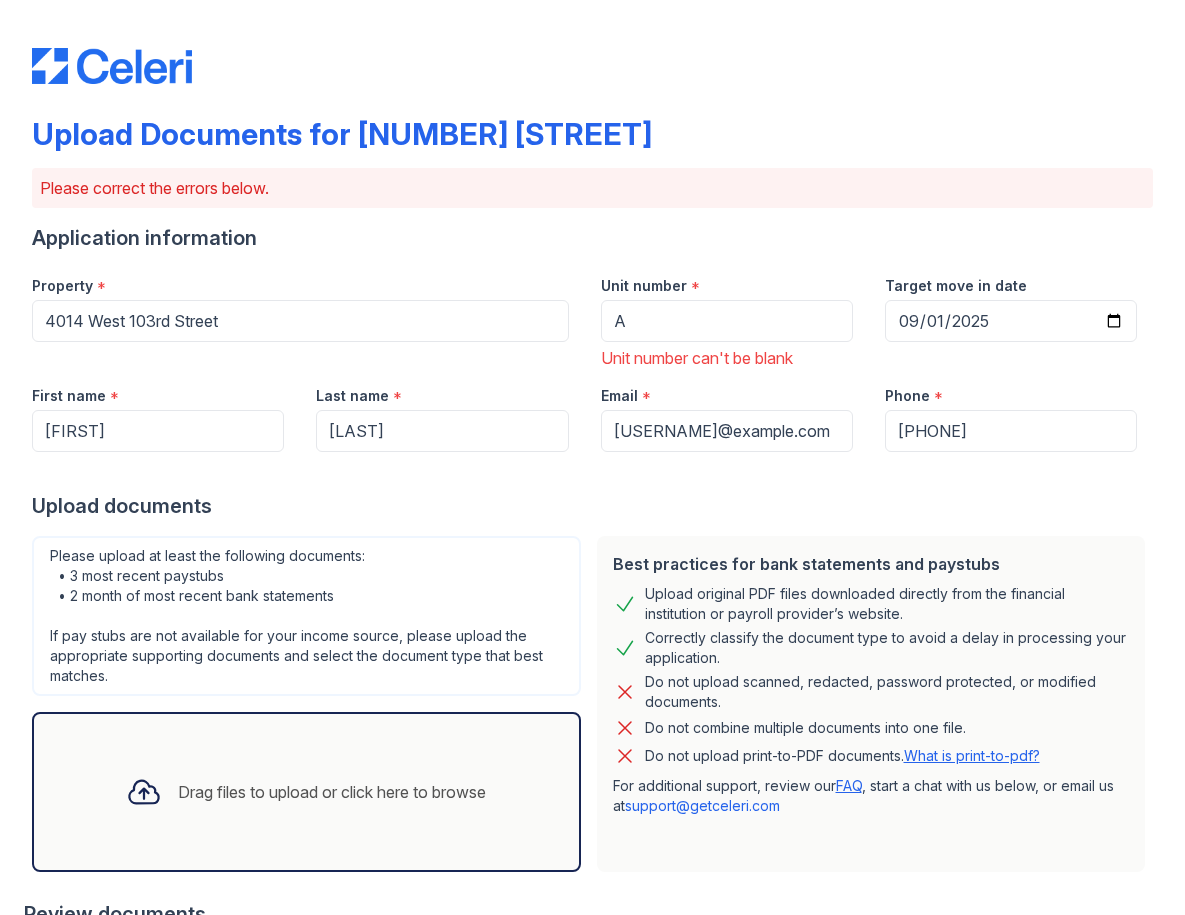 click on "Upload documents" at bounding box center (592, 506) 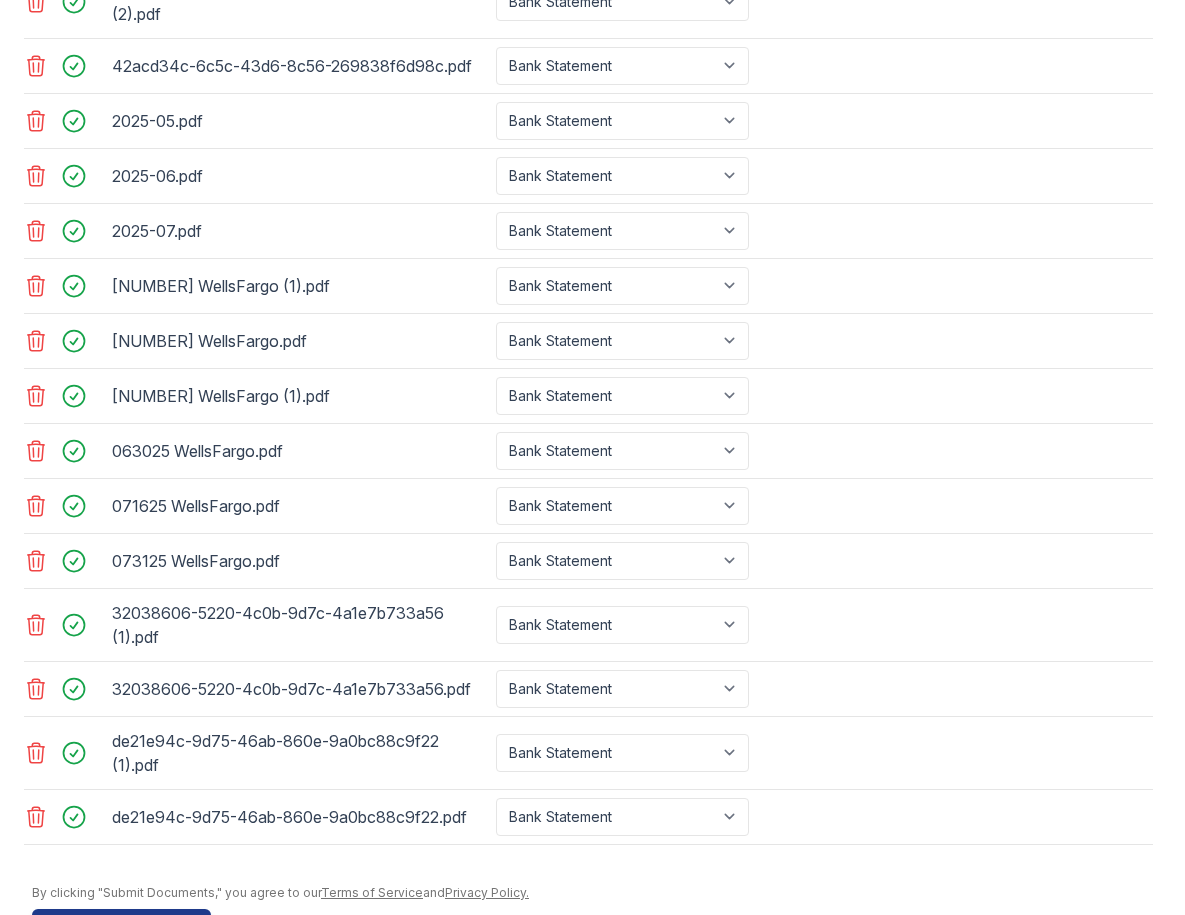 scroll, scrollTop: 1166, scrollLeft: 0, axis: vertical 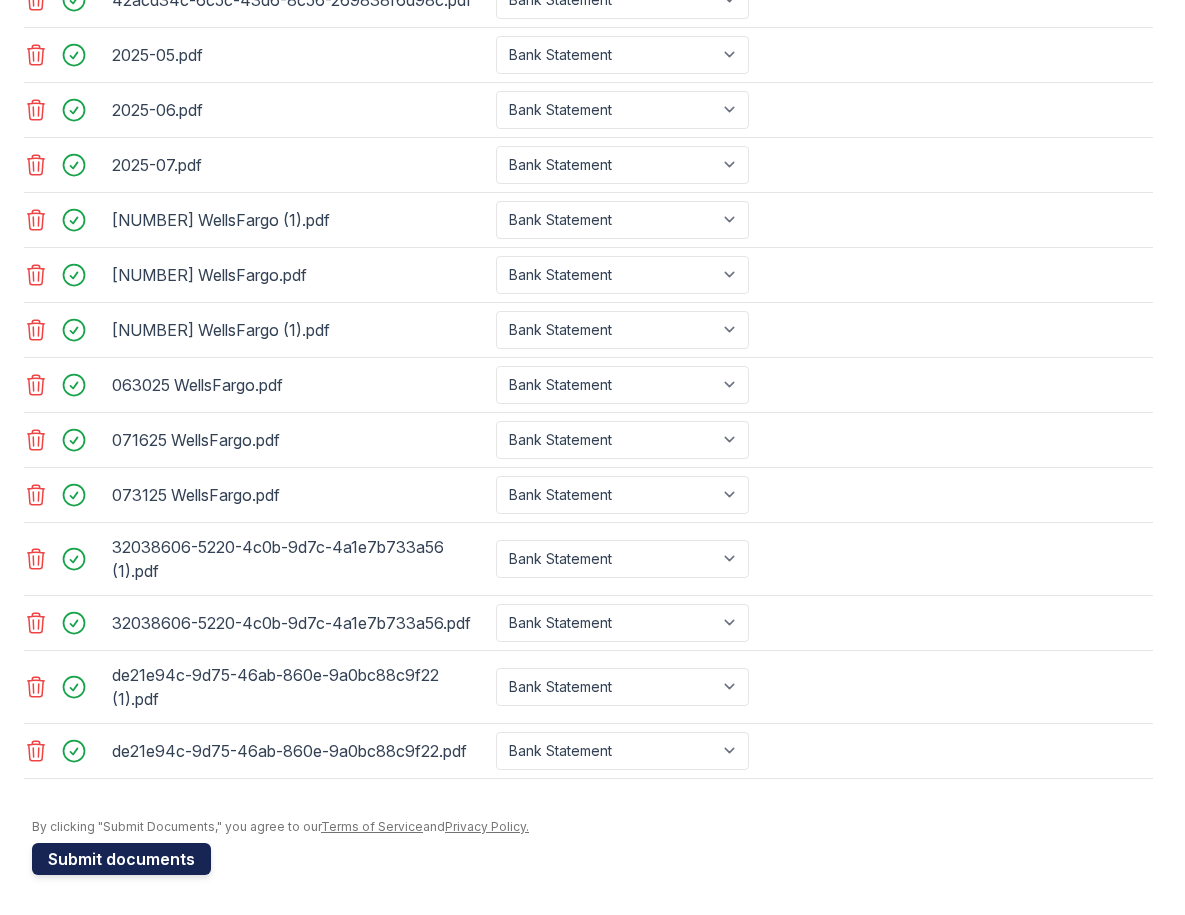 click on "Submit documents" at bounding box center (121, 859) 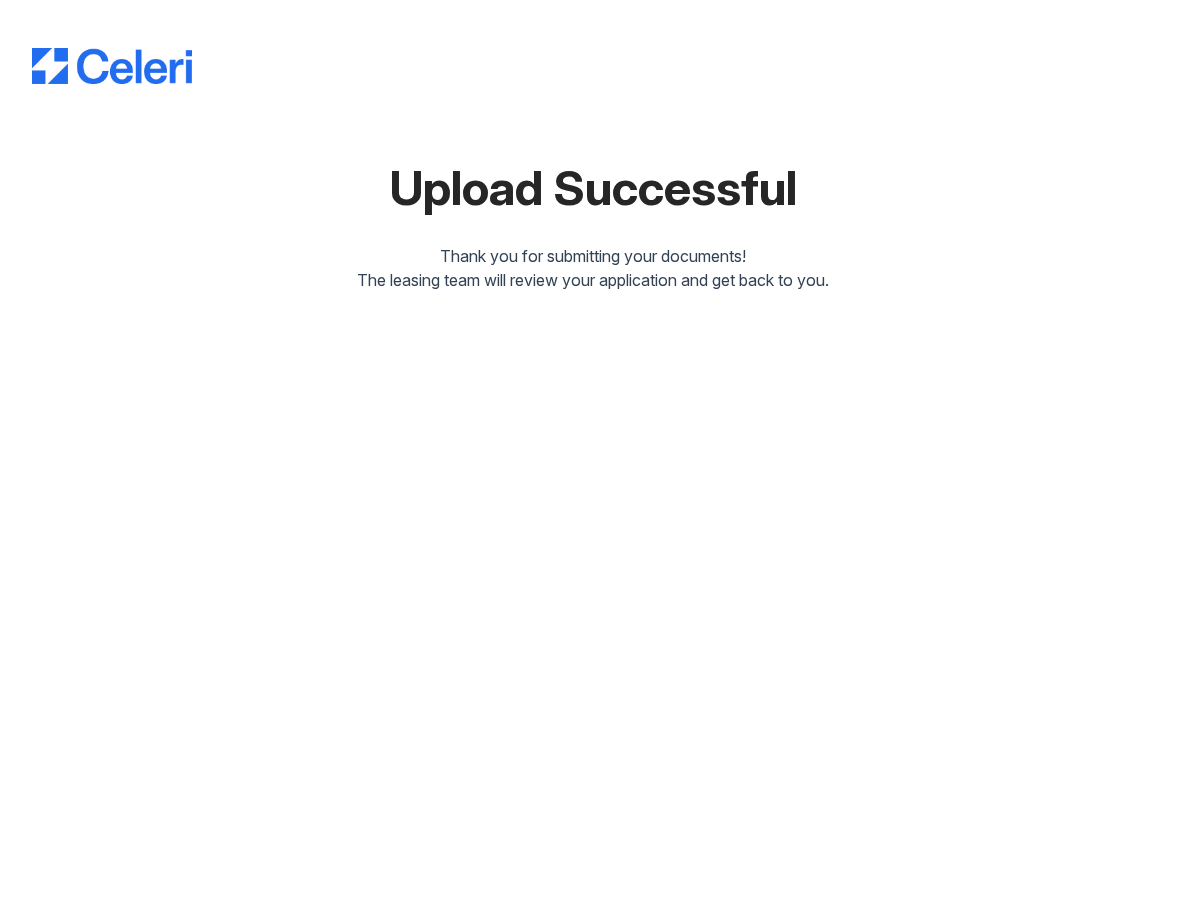 scroll, scrollTop: 0, scrollLeft: 0, axis: both 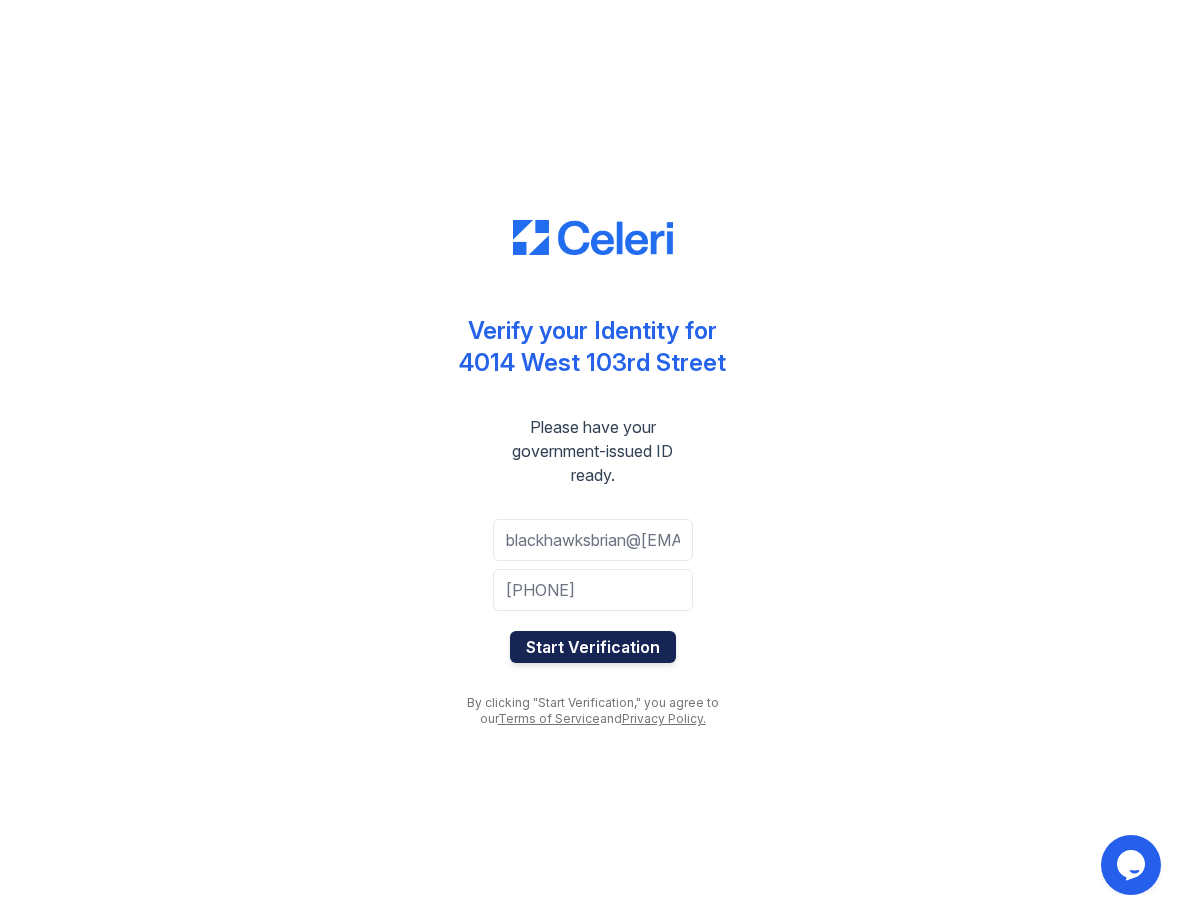 click on "Start Verification" at bounding box center (593, 647) 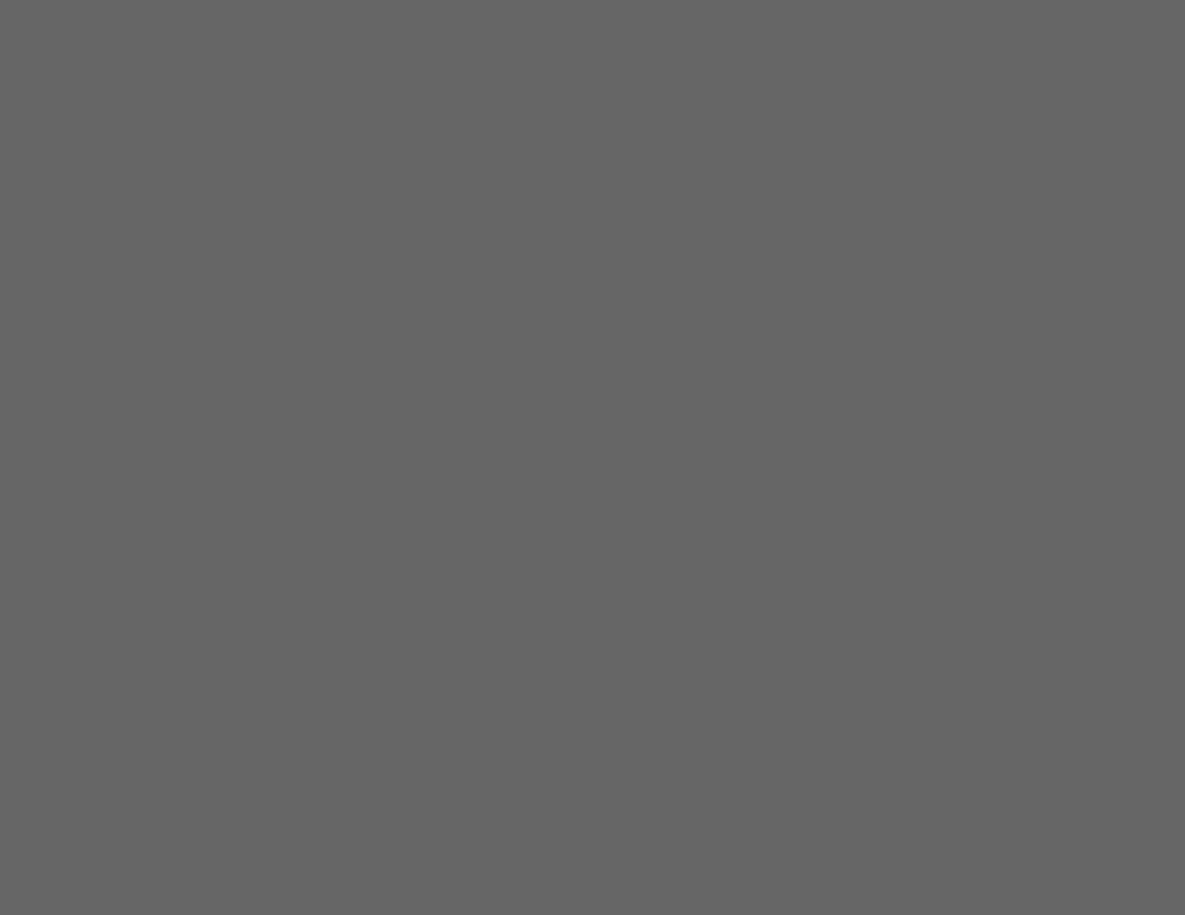 scroll, scrollTop: 0, scrollLeft: 0, axis: both 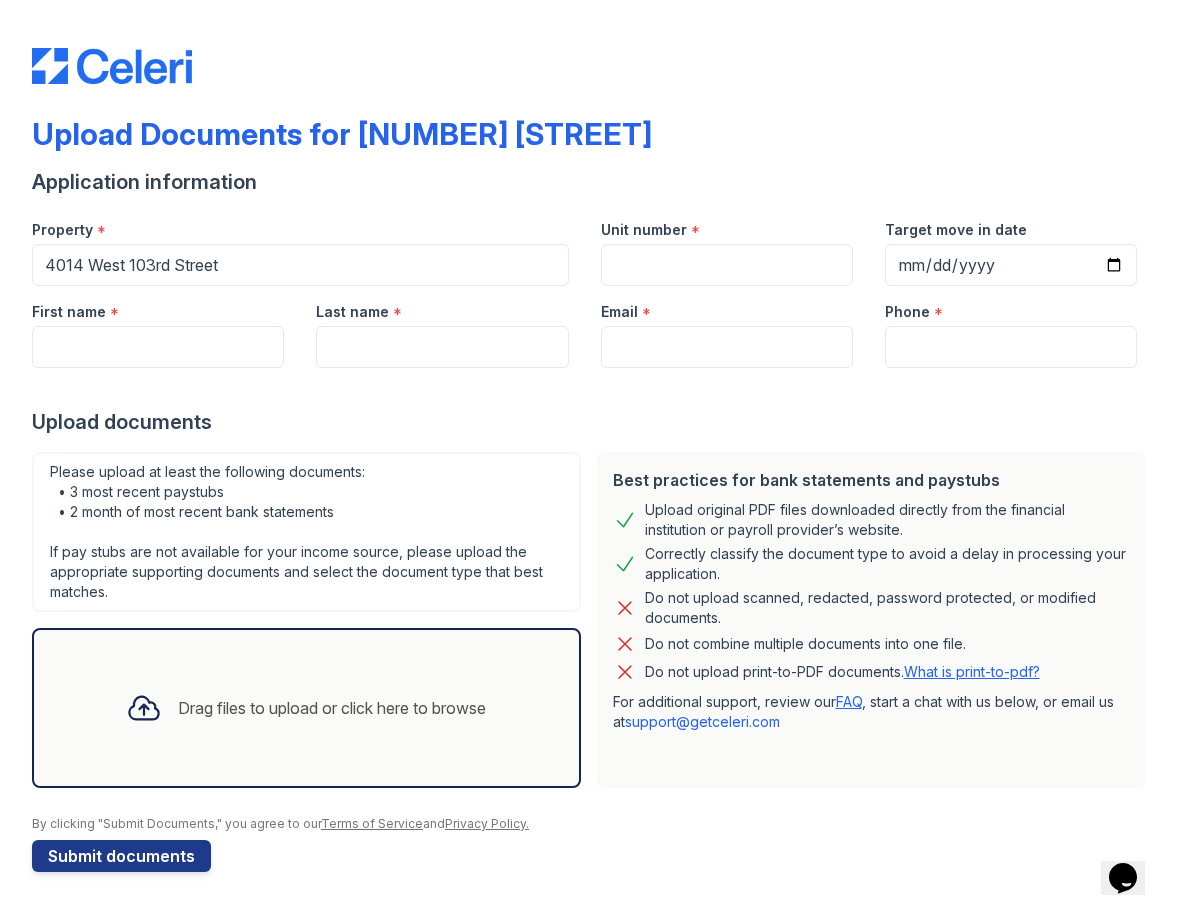 click on "Drag files to upload or click here to browse" at bounding box center (332, 708) 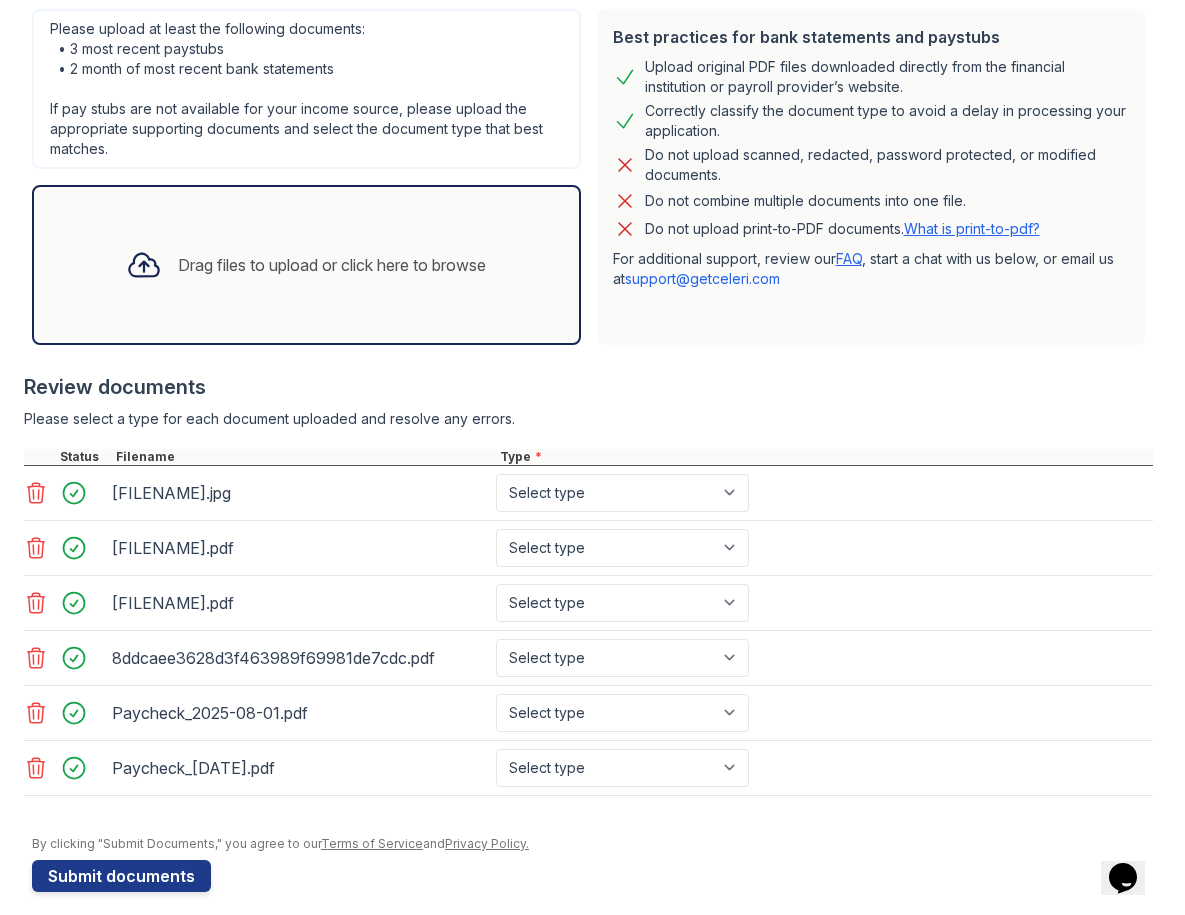 scroll, scrollTop: 460, scrollLeft: 0, axis: vertical 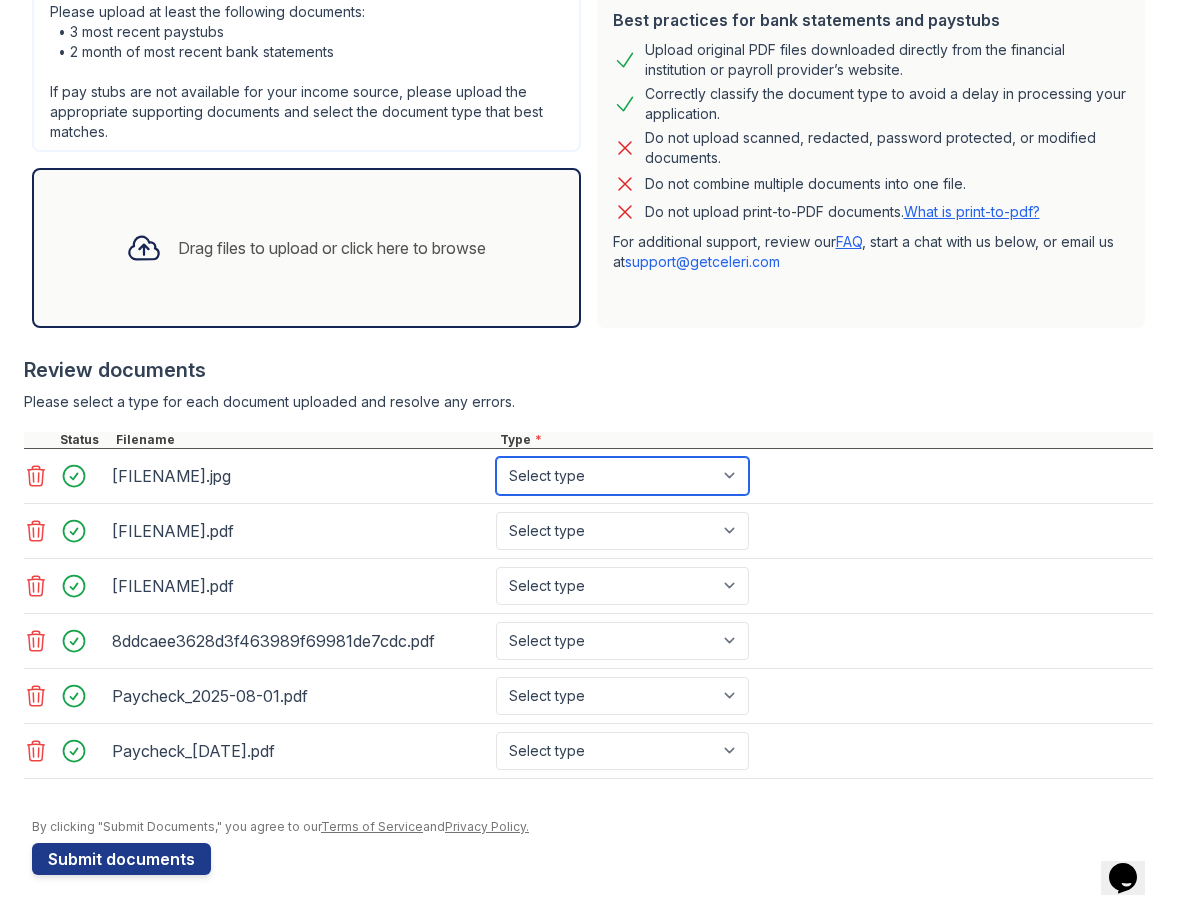 click on "Select type
Paystub
Bank Statement
Offer Letter
Tax Documents
Benefit Award Letter
Investment Account Statement
Other" at bounding box center (622, 476) 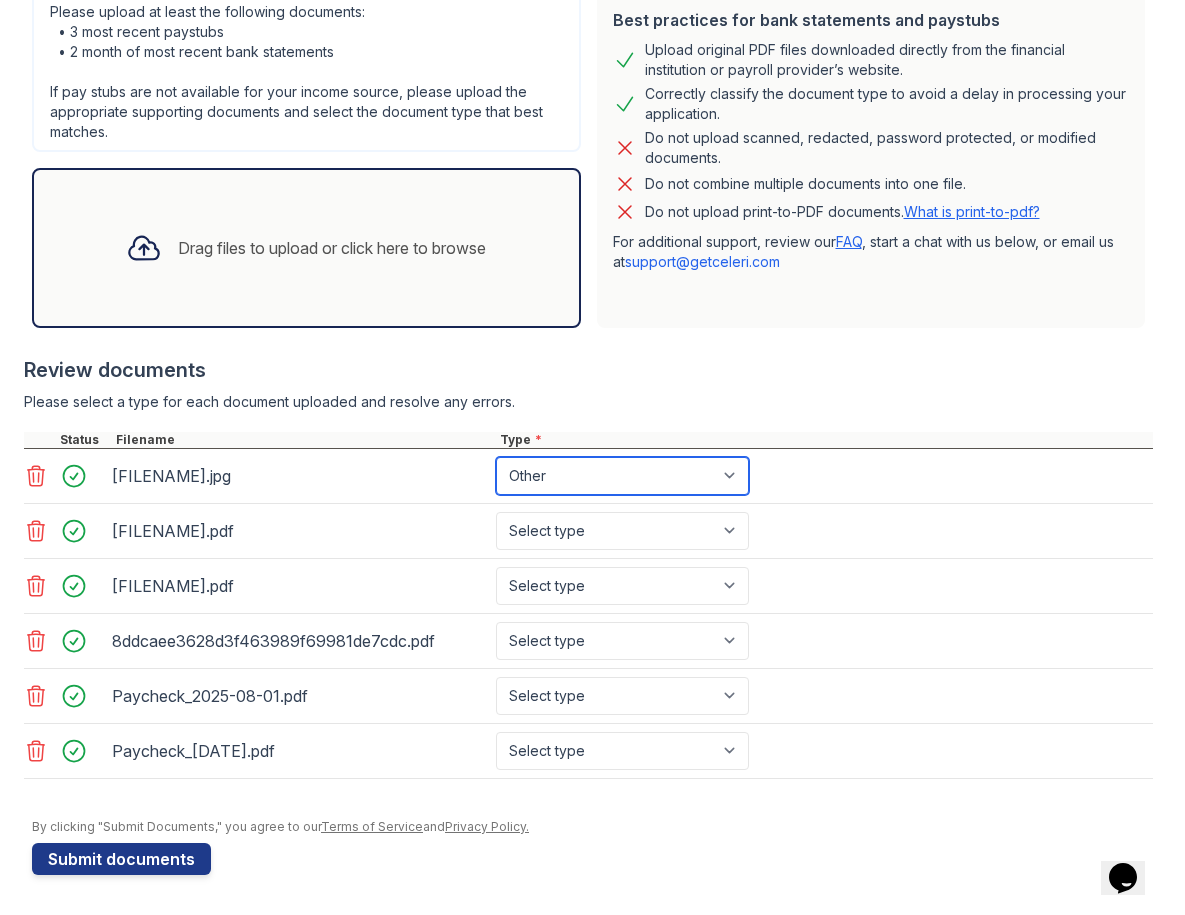 click on "Select type
Paystub
Bank Statement
Offer Letter
Tax Documents
Benefit Award Letter
Investment Account Statement
Other" at bounding box center [622, 476] 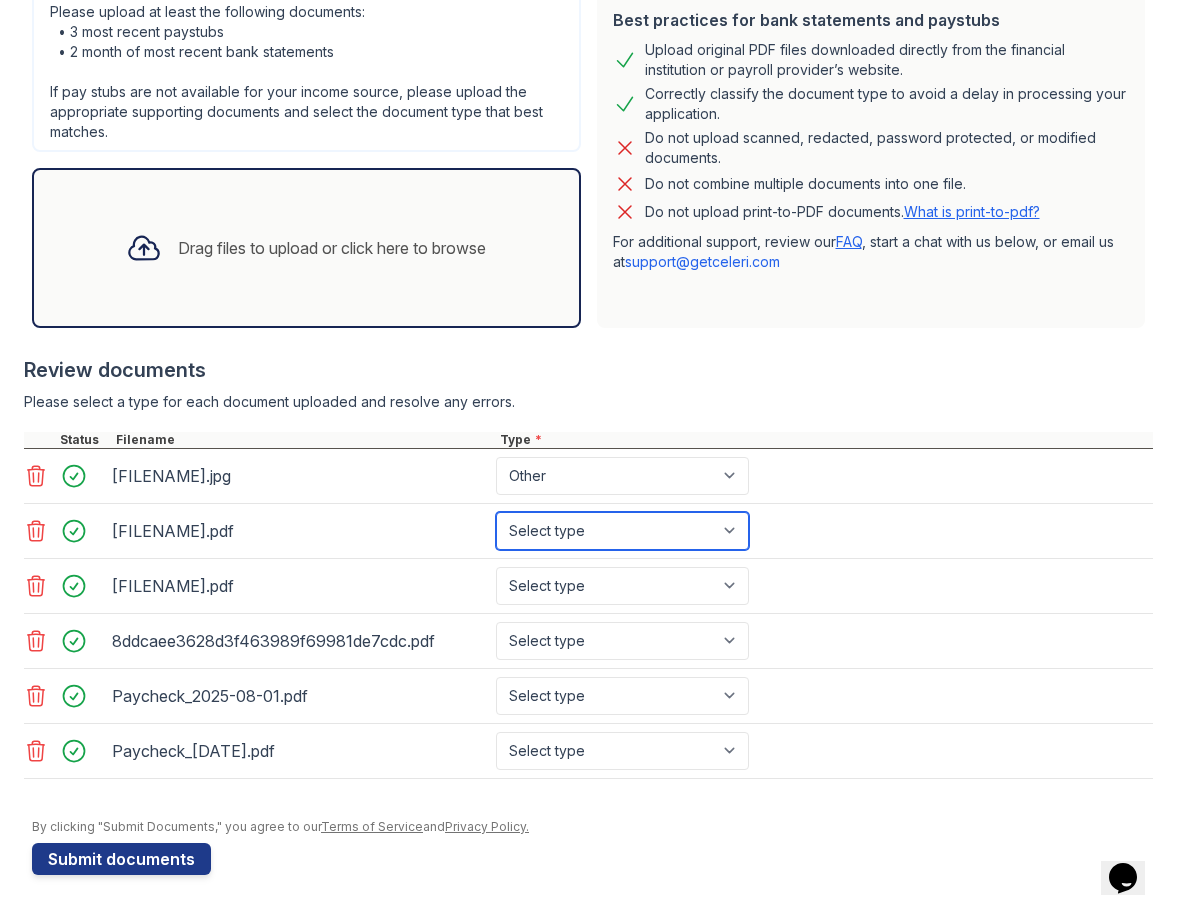 click on "Select type
Paystub
Bank Statement
Offer Letter
Tax Documents
Benefit Award Letter
Investment Account Statement
Other" at bounding box center [622, 531] 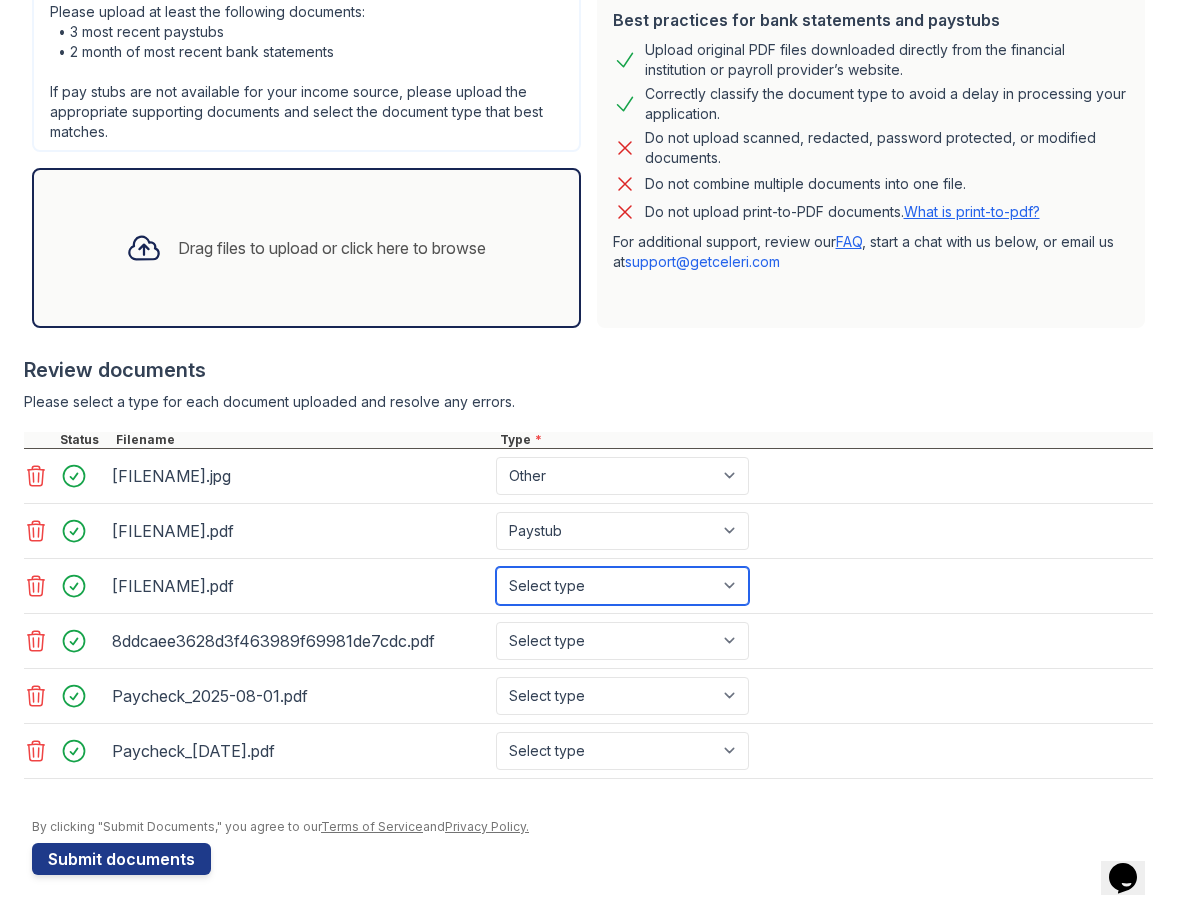 click on "Select type
Paystub
Bank Statement
Offer Letter
Tax Documents
Benefit Award Letter
Investment Account Statement
Other" at bounding box center (622, 586) 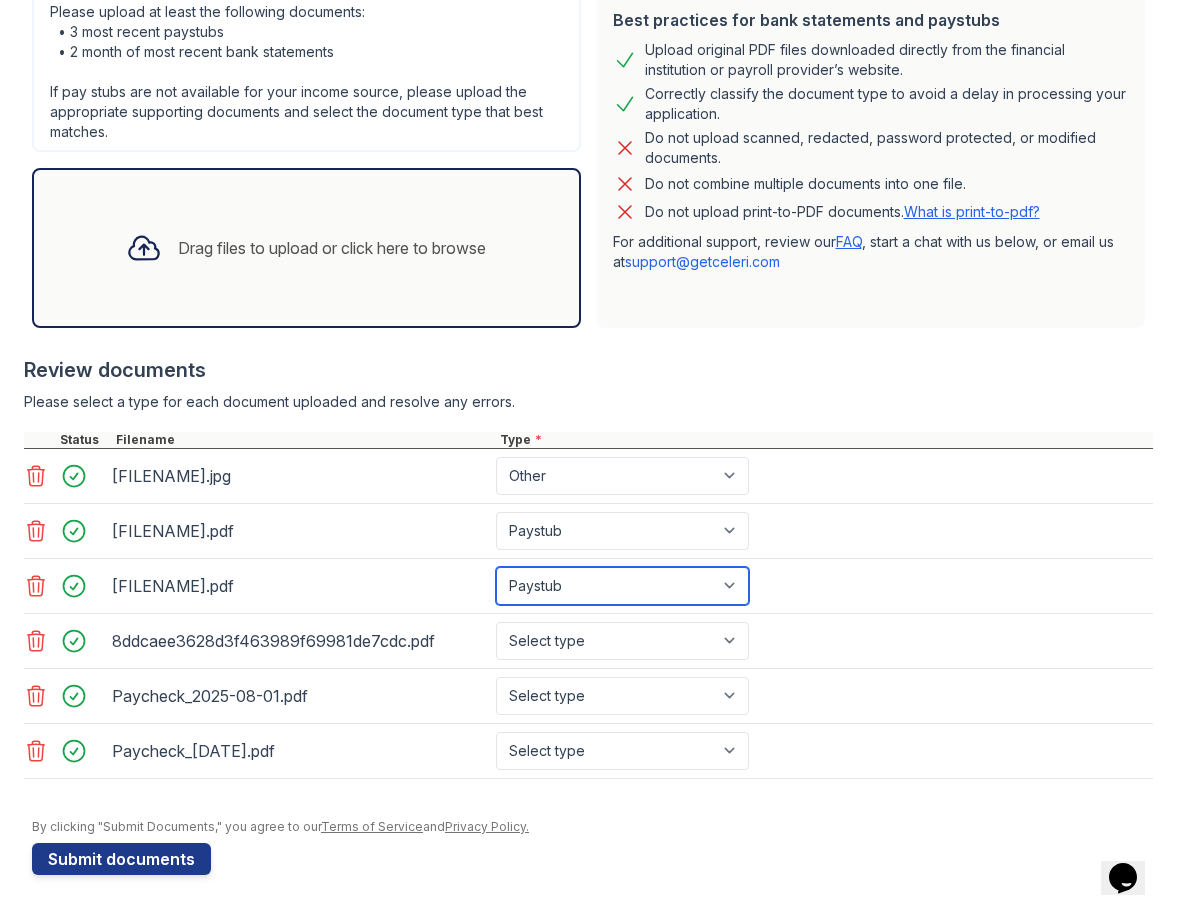 click on "Select type
Paystub
Bank Statement
Offer Letter
Tax Documents
Benefit Award Letter
Investment Account Statement
Other" at bounding box center (622, 586) 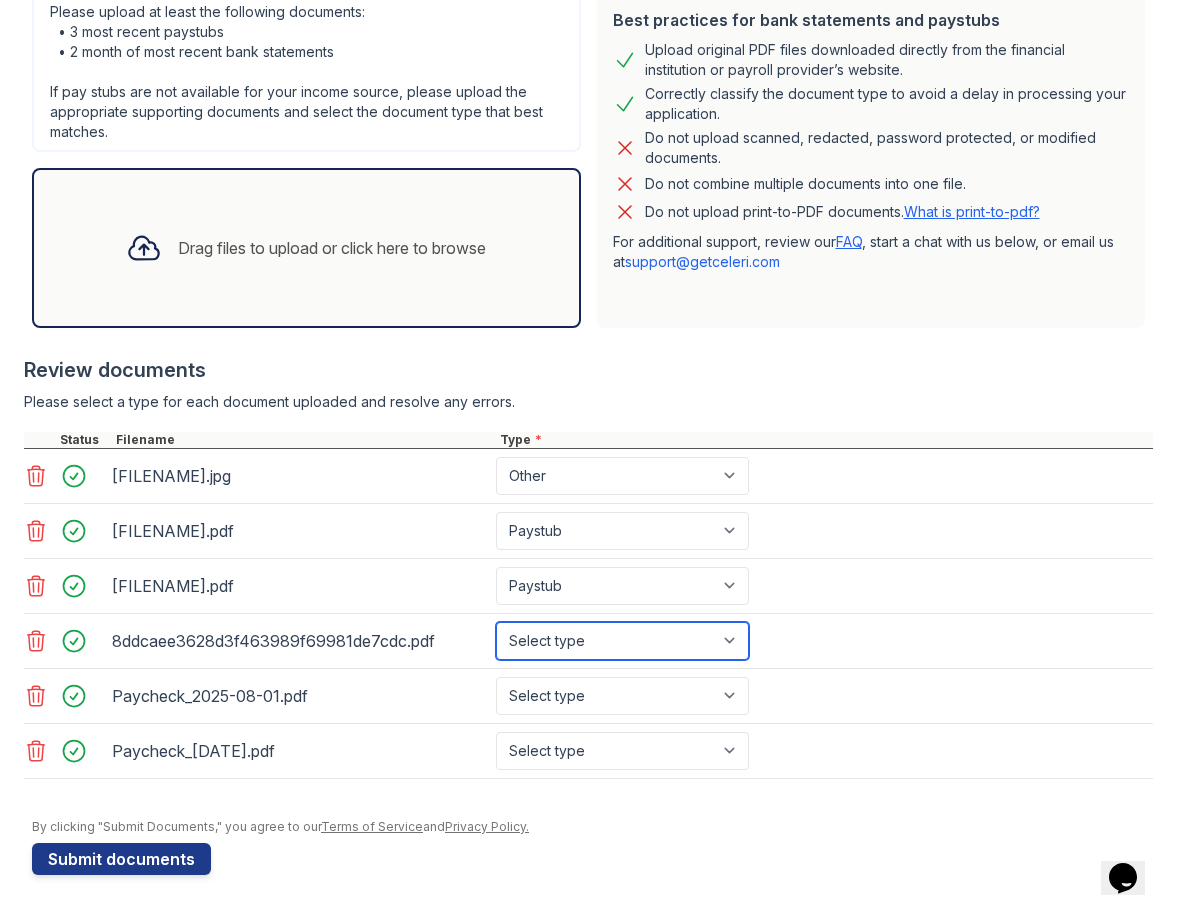 click on "Select type
Paystub
Bank Statement
Offer Letter
Tax Documents
Benefit Award Letter
Investment Account Statement
Other" at bounding box center [622, 641] 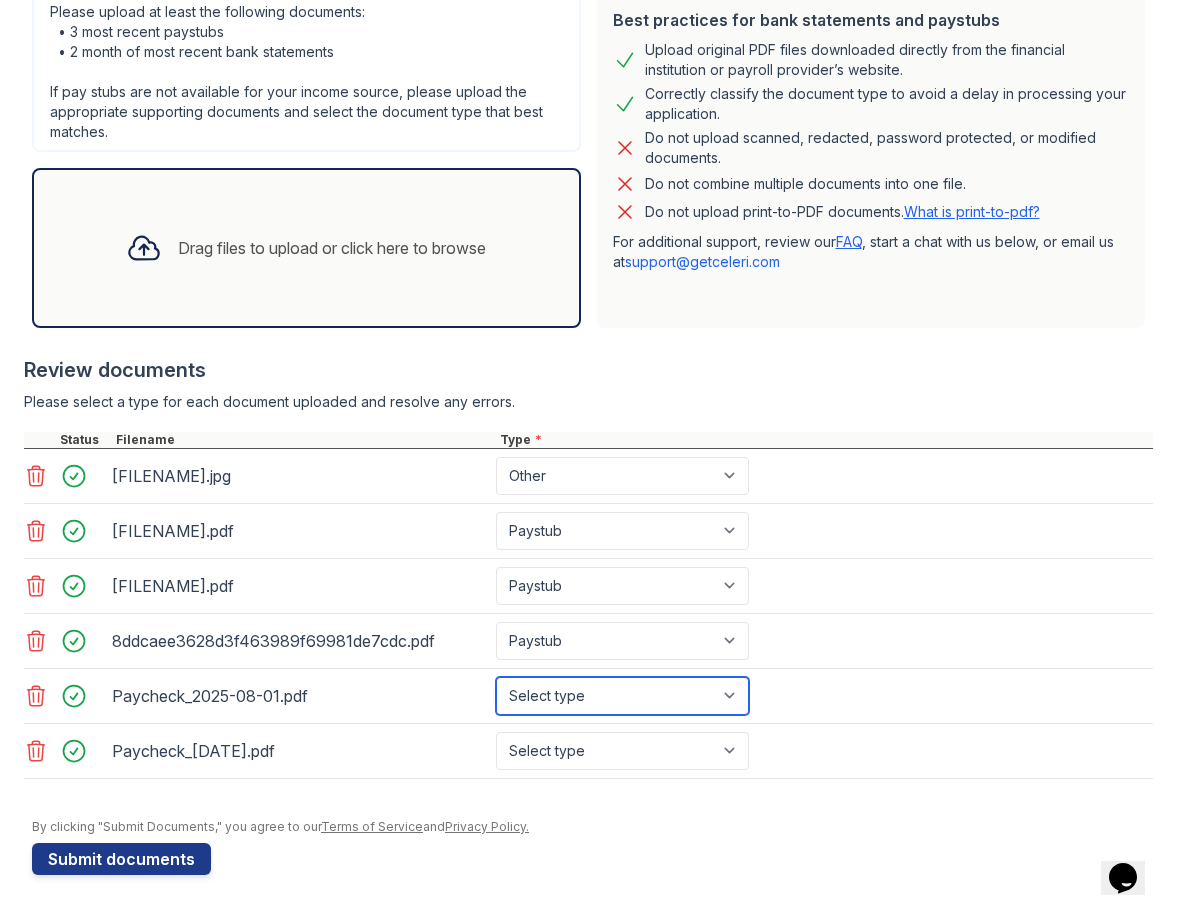 click on "Select type
Paystub
Bank Statement
Offer Letter
Tax Documents
Benefit Award Letter
Investment Account Statement
Other" at bounding box center [622, 696] 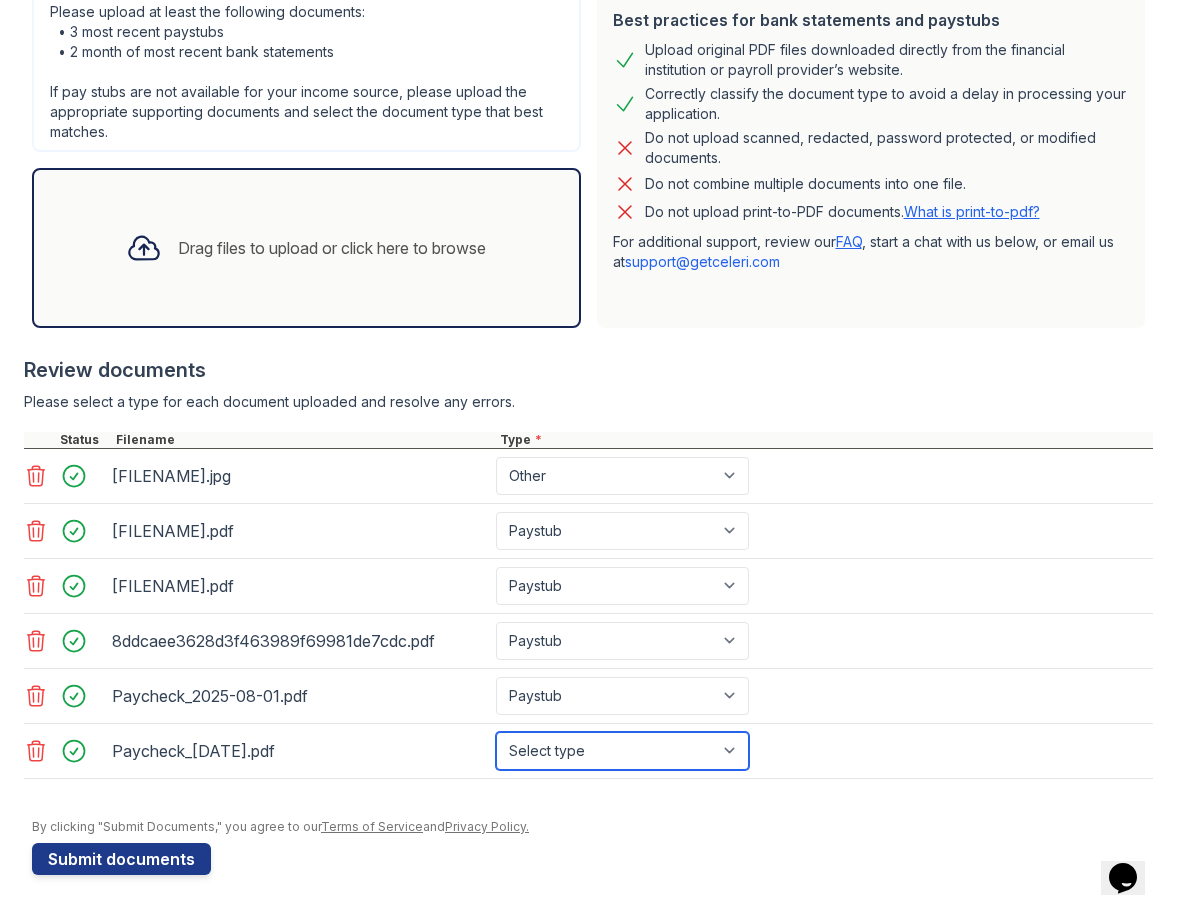 click on "Select type
Paystub
Bank Statement
Offer Letter
Tax Documents
Benefit Award Letter
Investment Account Statement
Other" at bounding box center [622, 751] 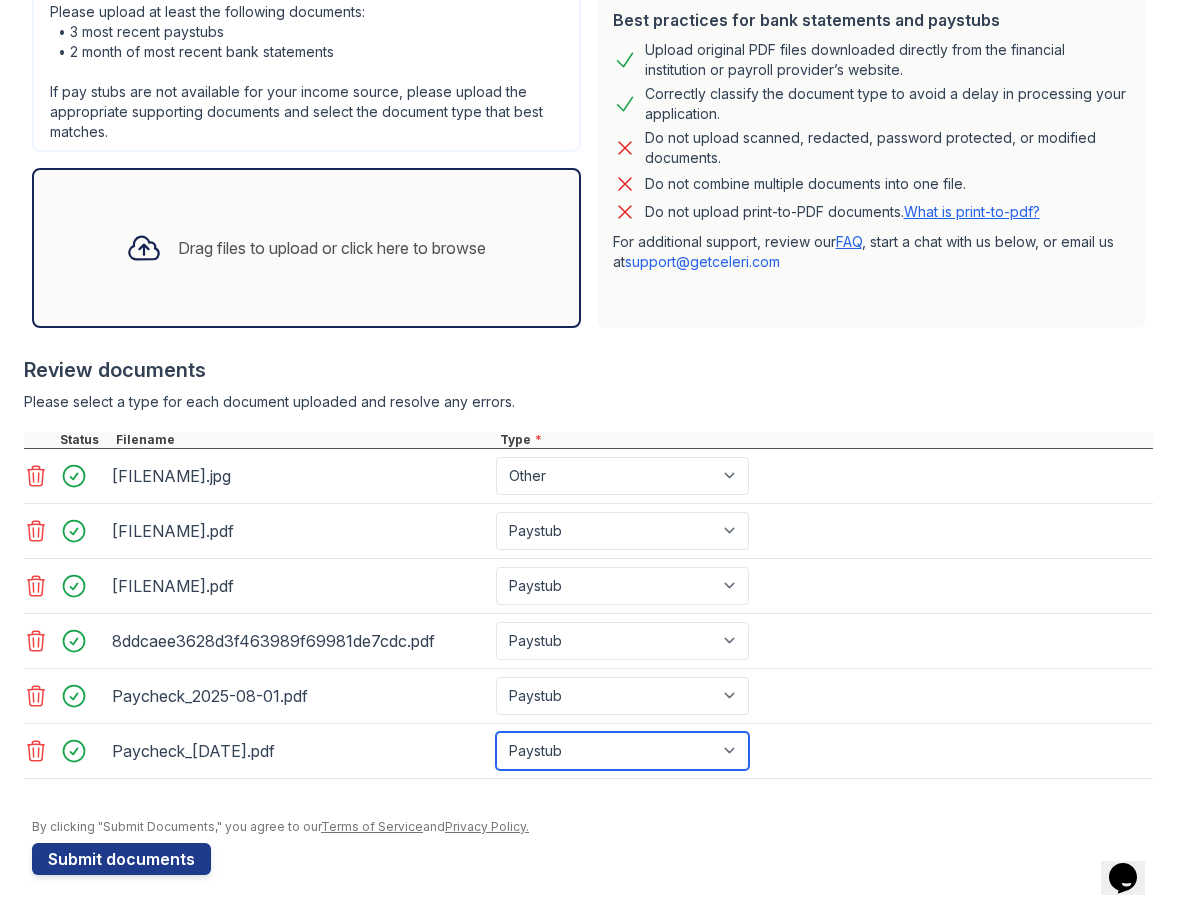 click on "Select type
Paystub
Bank Statement
Offer Letter
Tax Documents
Benefit Award Letter
Investment Account Statement
Other" at bounding box center [622, 751] 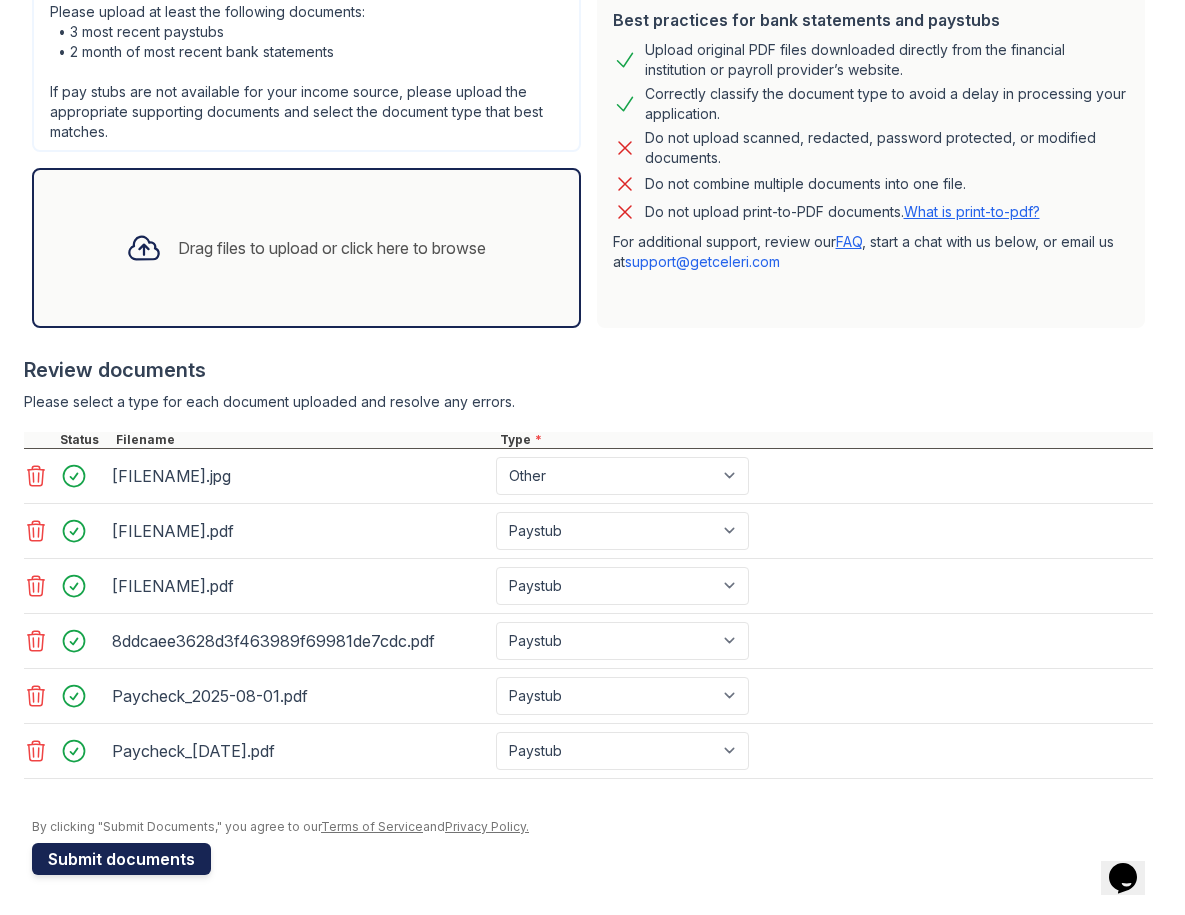 click on "Submit documents" at bounding box center [121, 859] 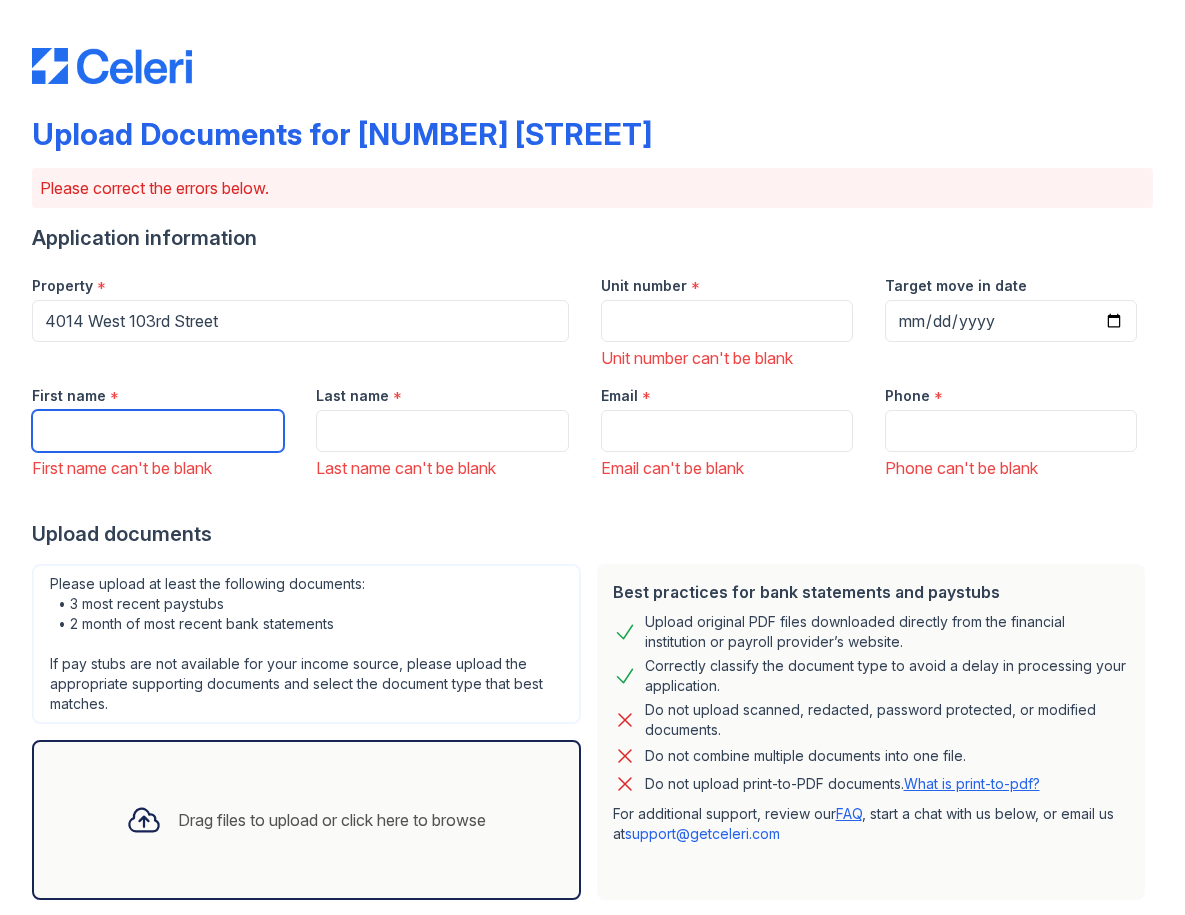 click on "First name" at bounding box center [158, 431] 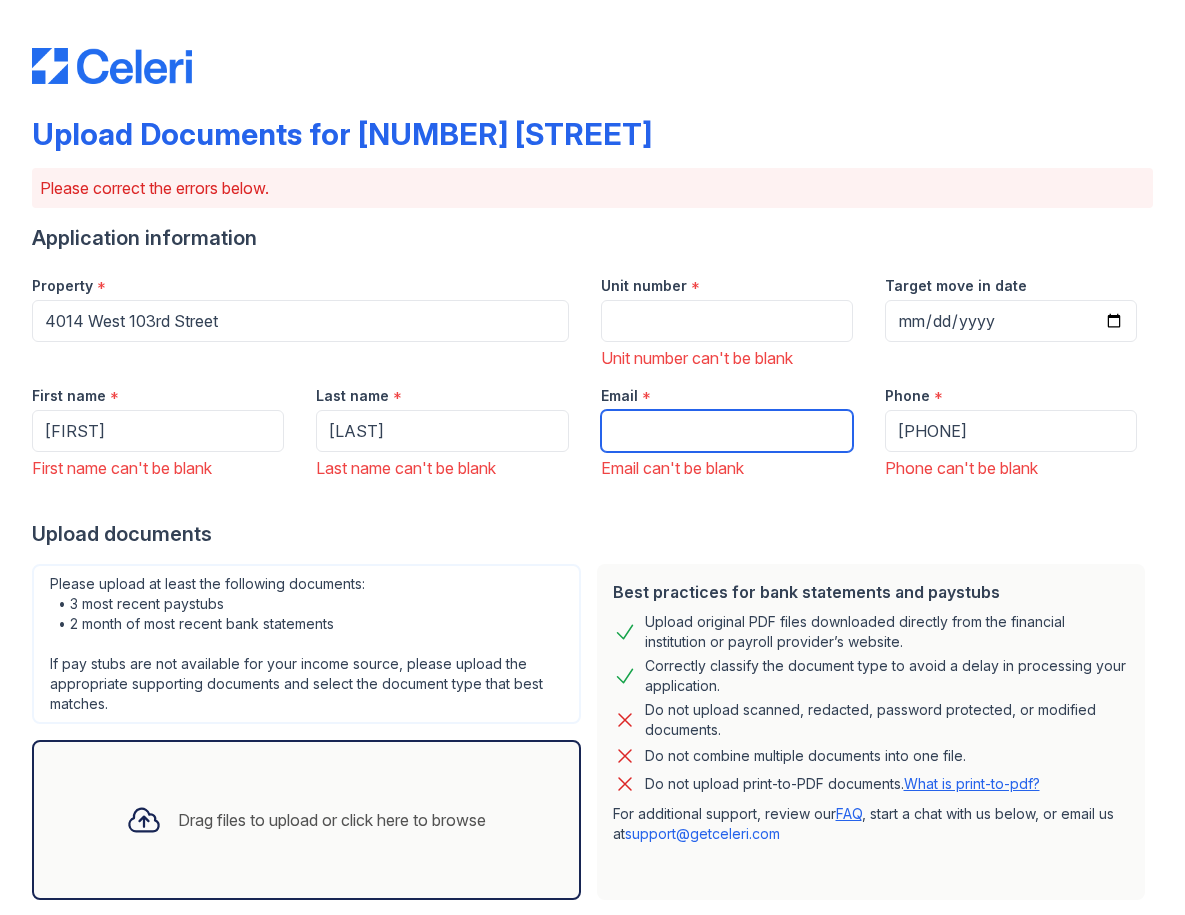 click on "Email" at bounding box center [727, 431] 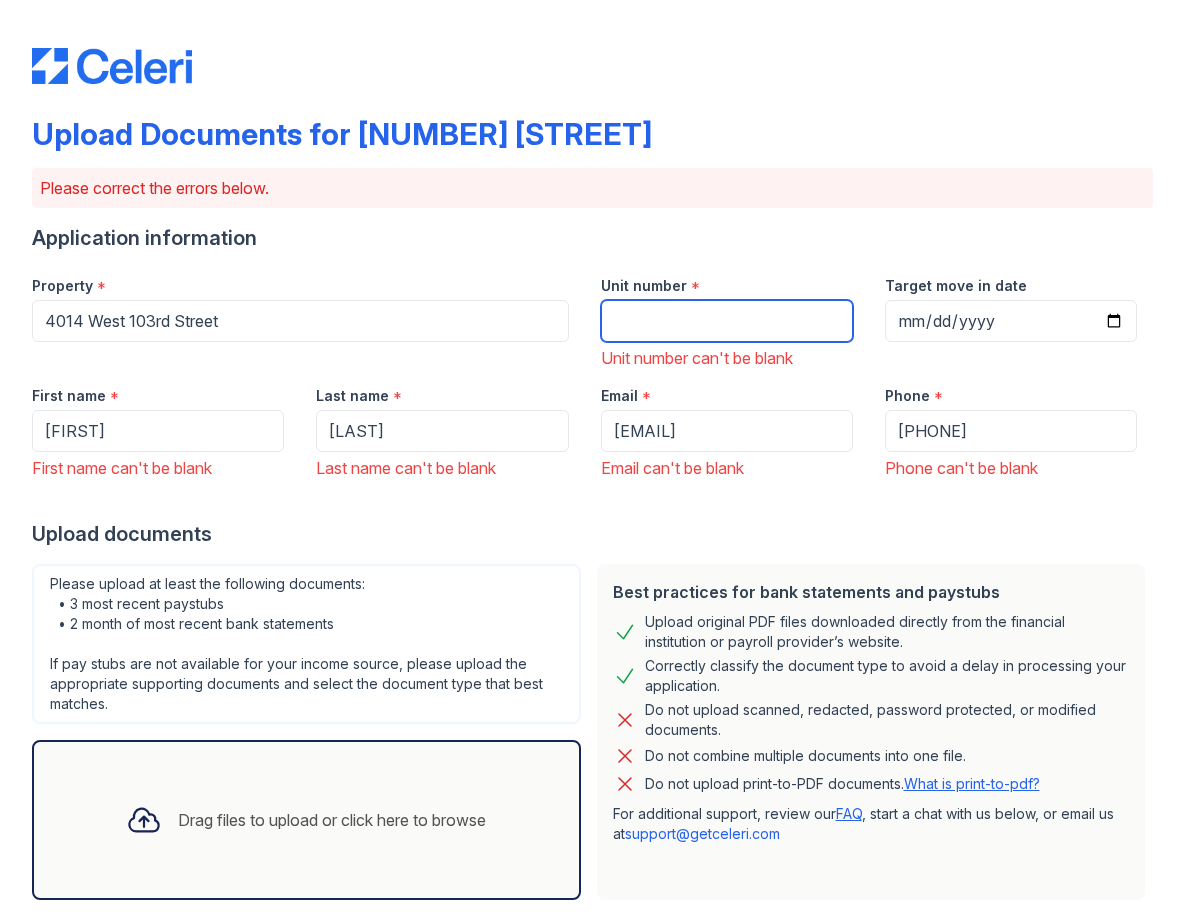 click on "Unit number" at bounding box center [727, 321] 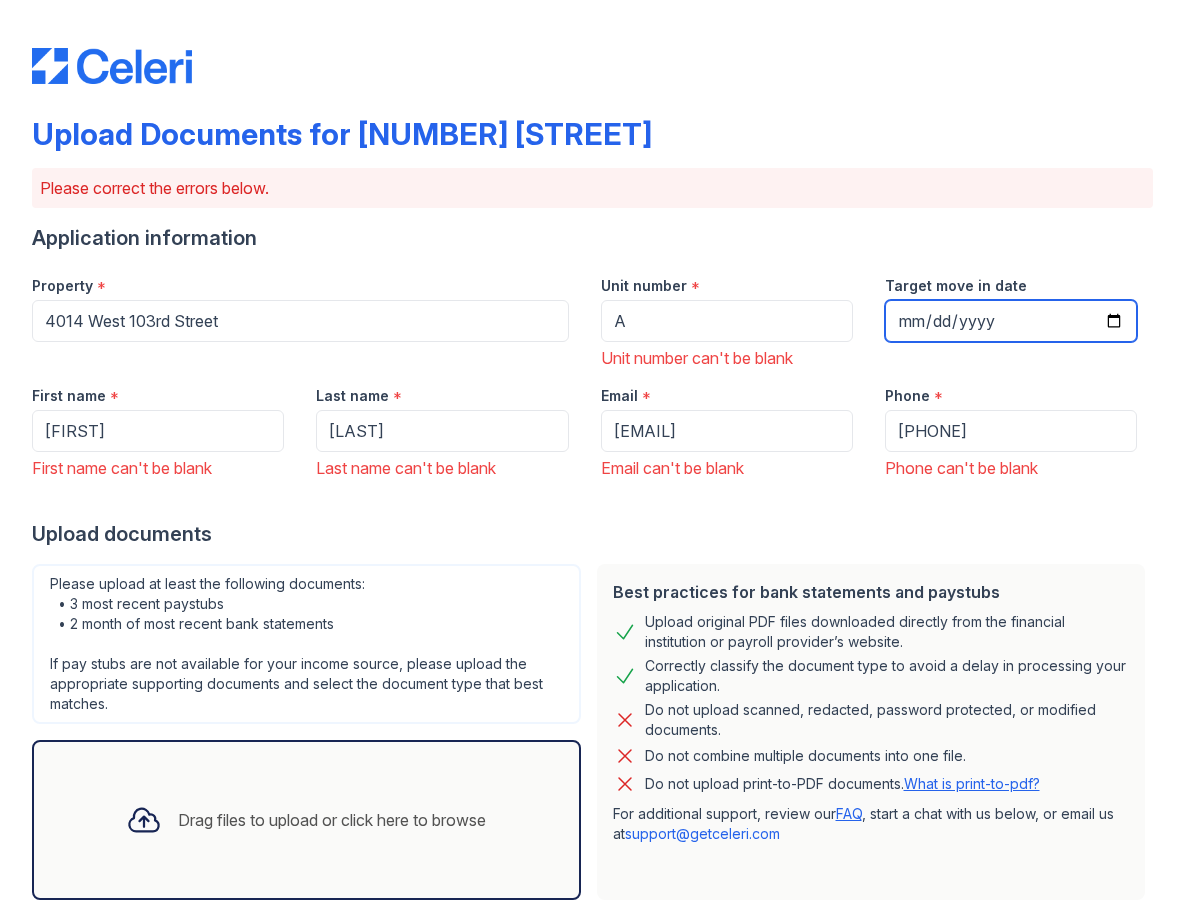 click on "Target move in date" at bounding box center [1011, 321] 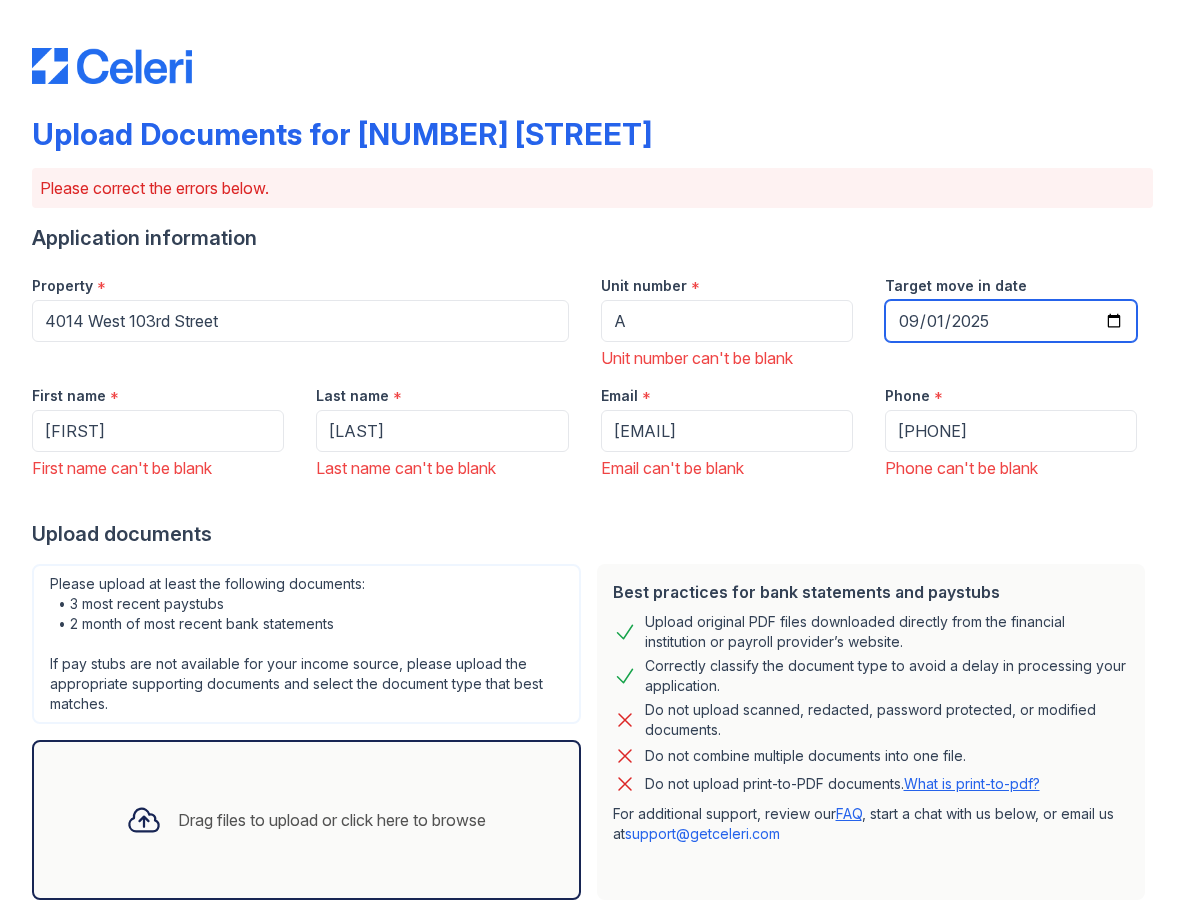 type on "2025-09-01" 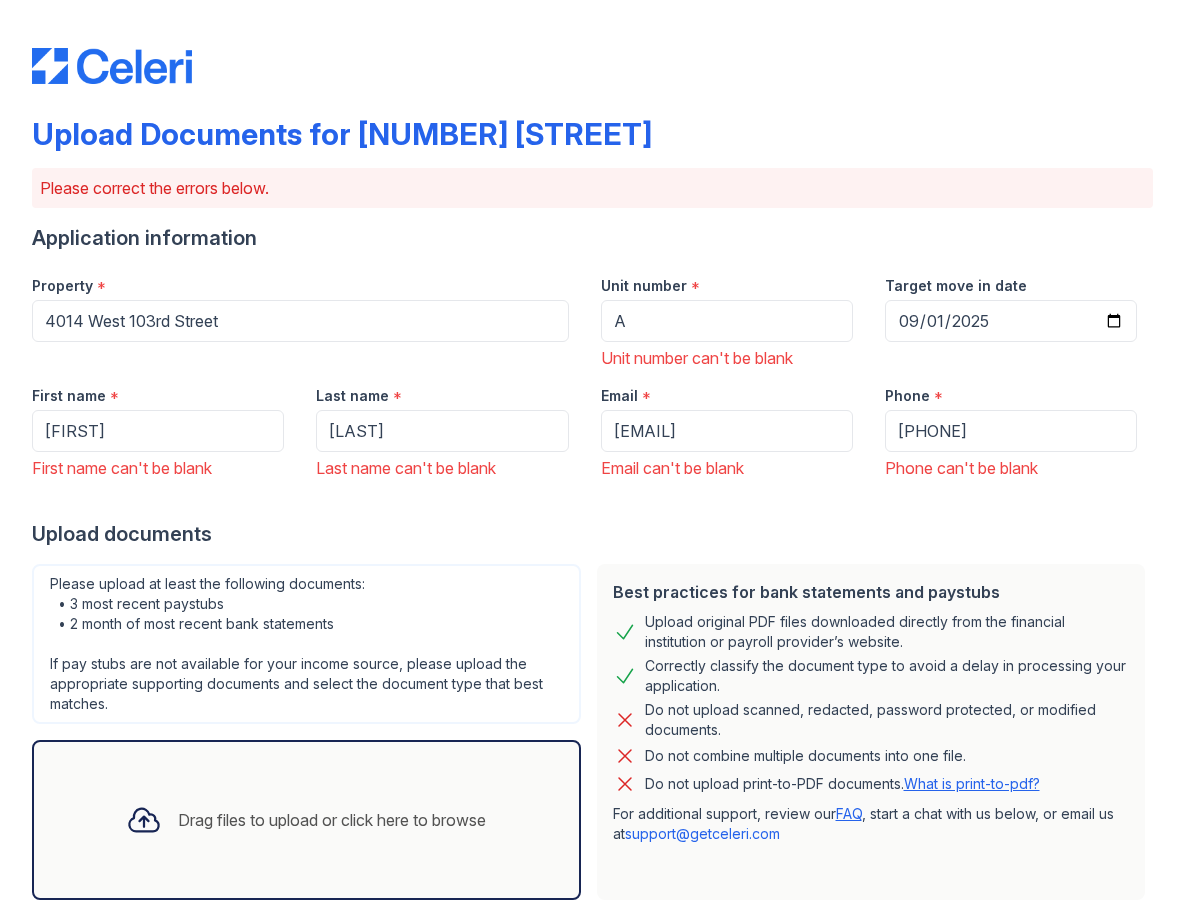 click on "Upload documents" at bounding box center [592, 534] 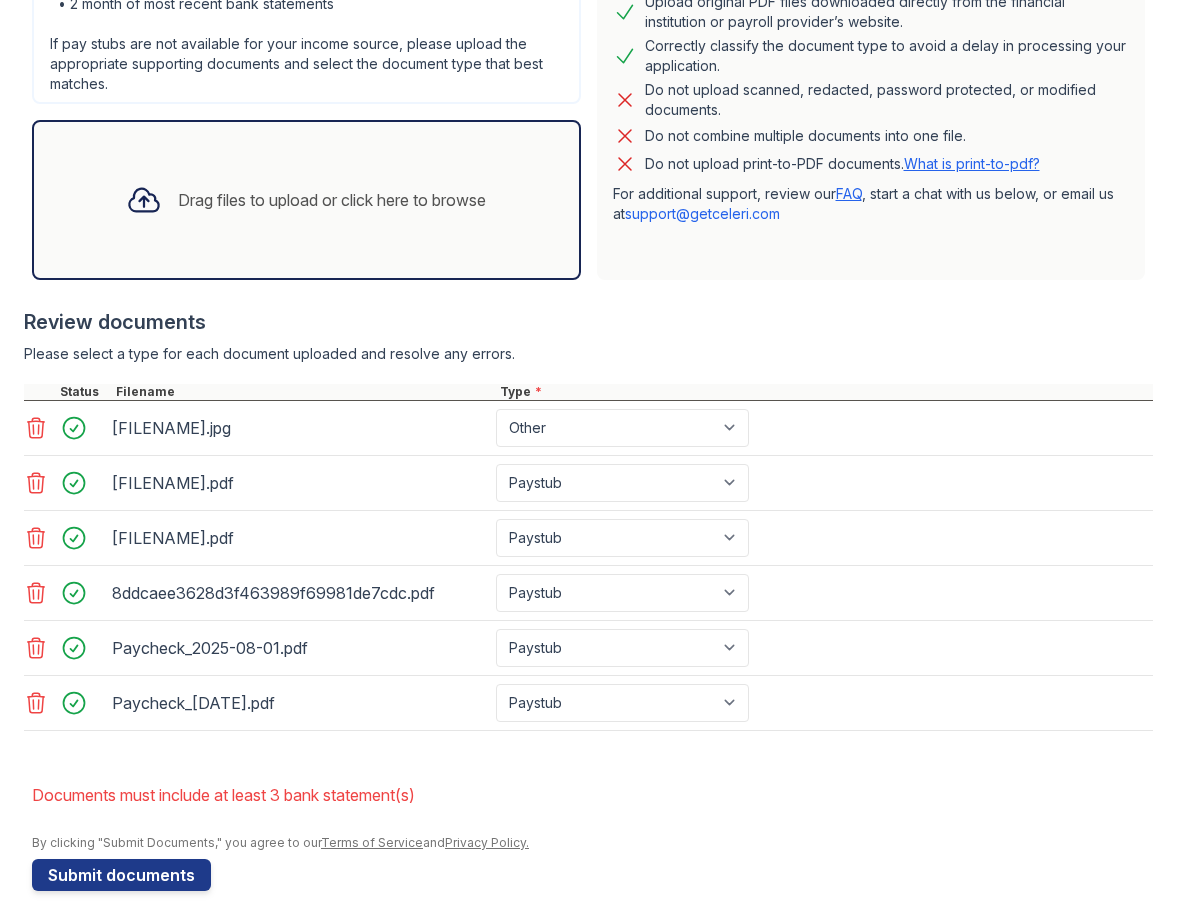 scroll, scrollTop: 636, scrollLeft: 0, axis: vertical 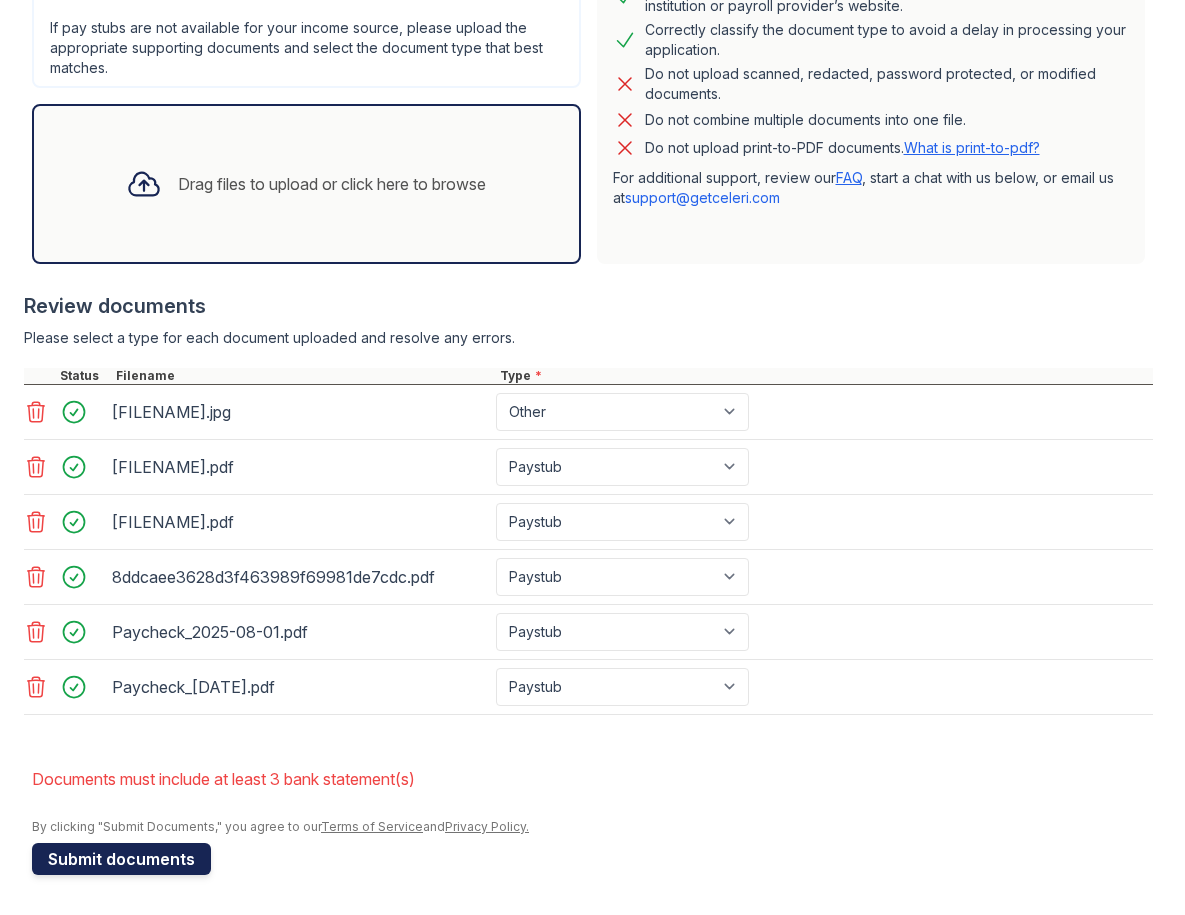 click on "Submit documents" at bounding box center (121, 859) 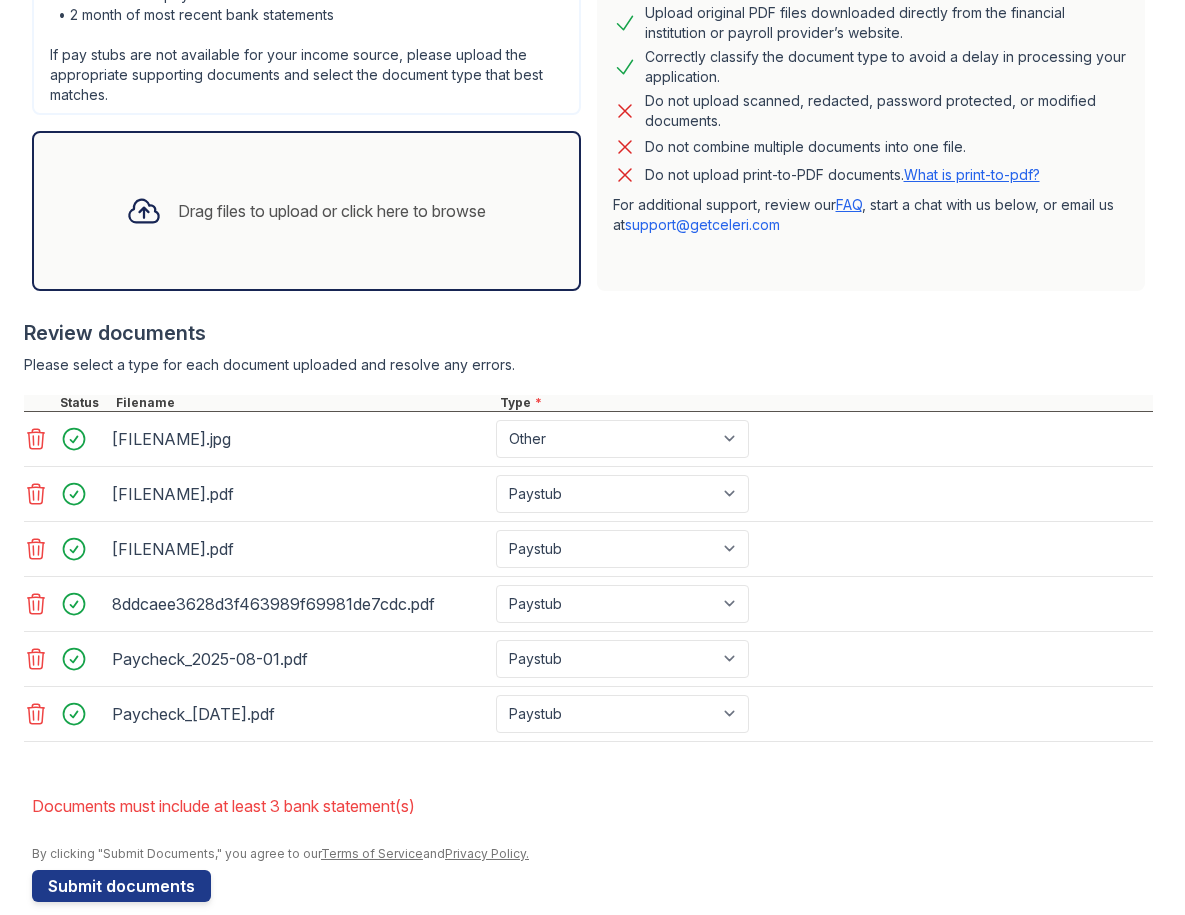 scroll, scrollTop: 580, scrollLeft: 0, axis: vertical 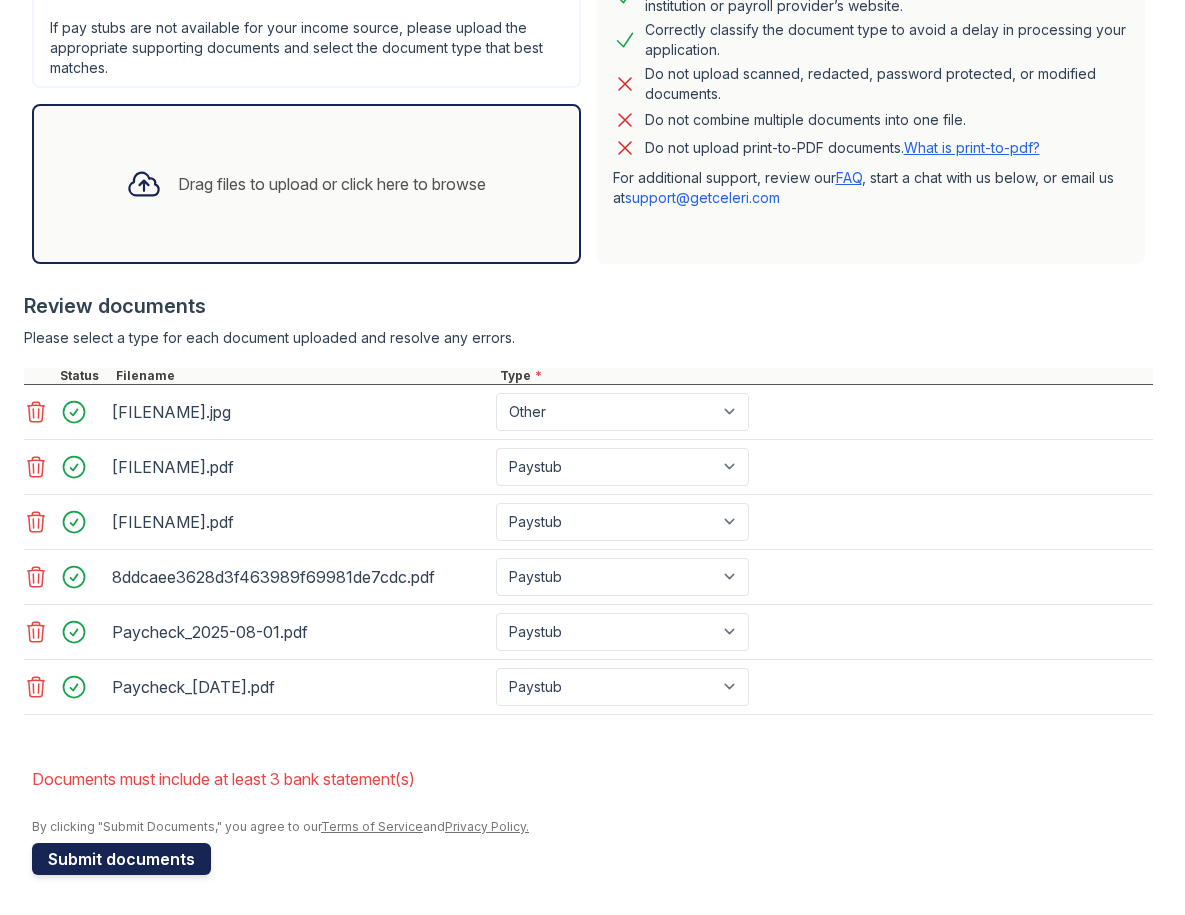 click on "Submit documents" at bounding box center [121, 859] 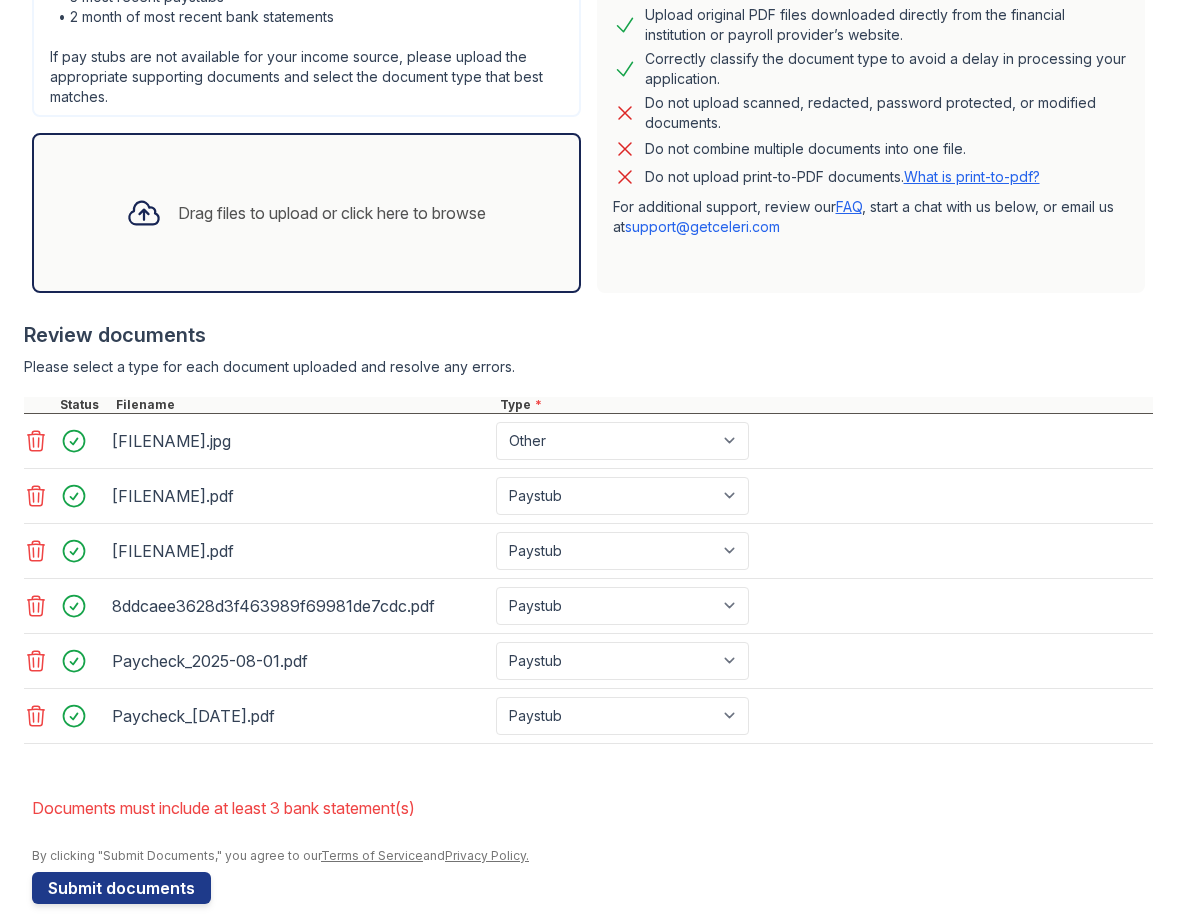 scroll, scrollTop: 580, scrollLeft: 0, axis: vertical 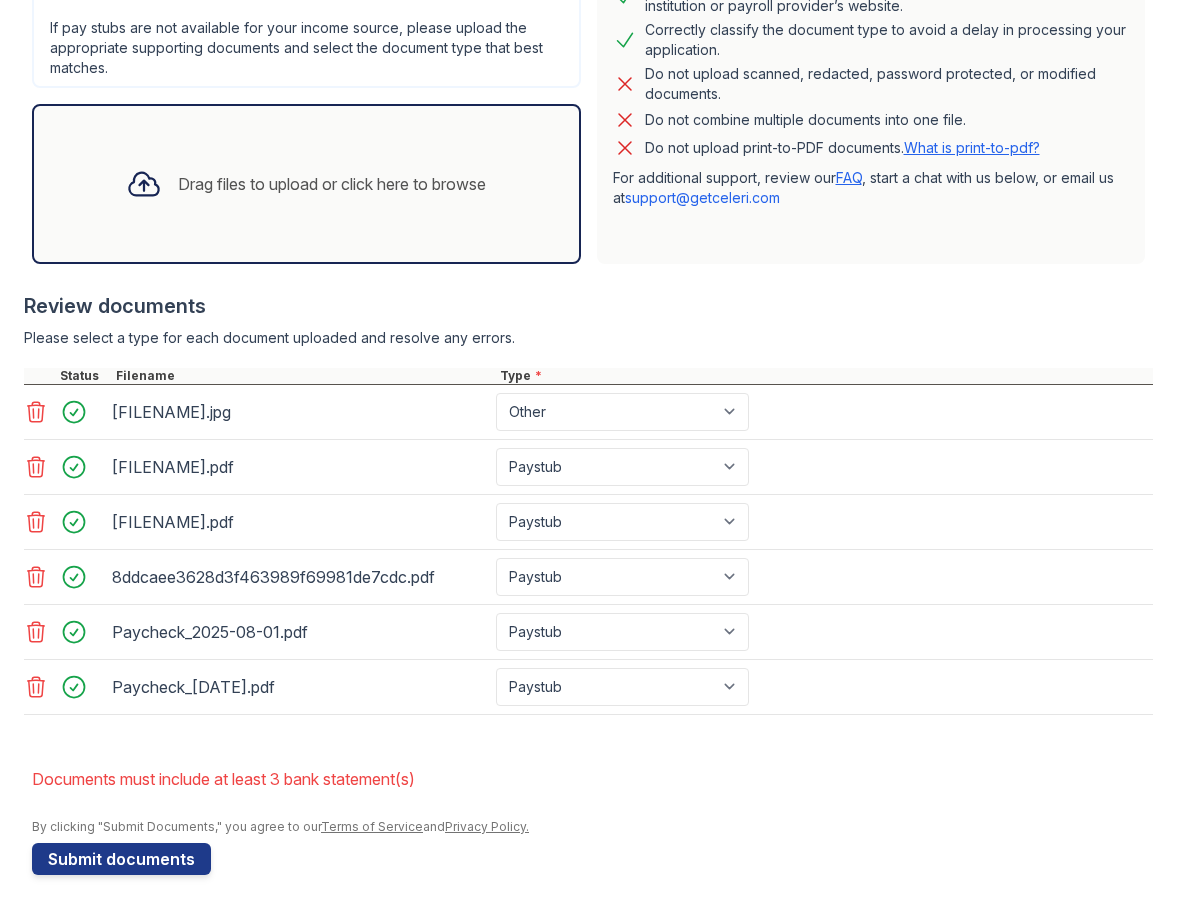click 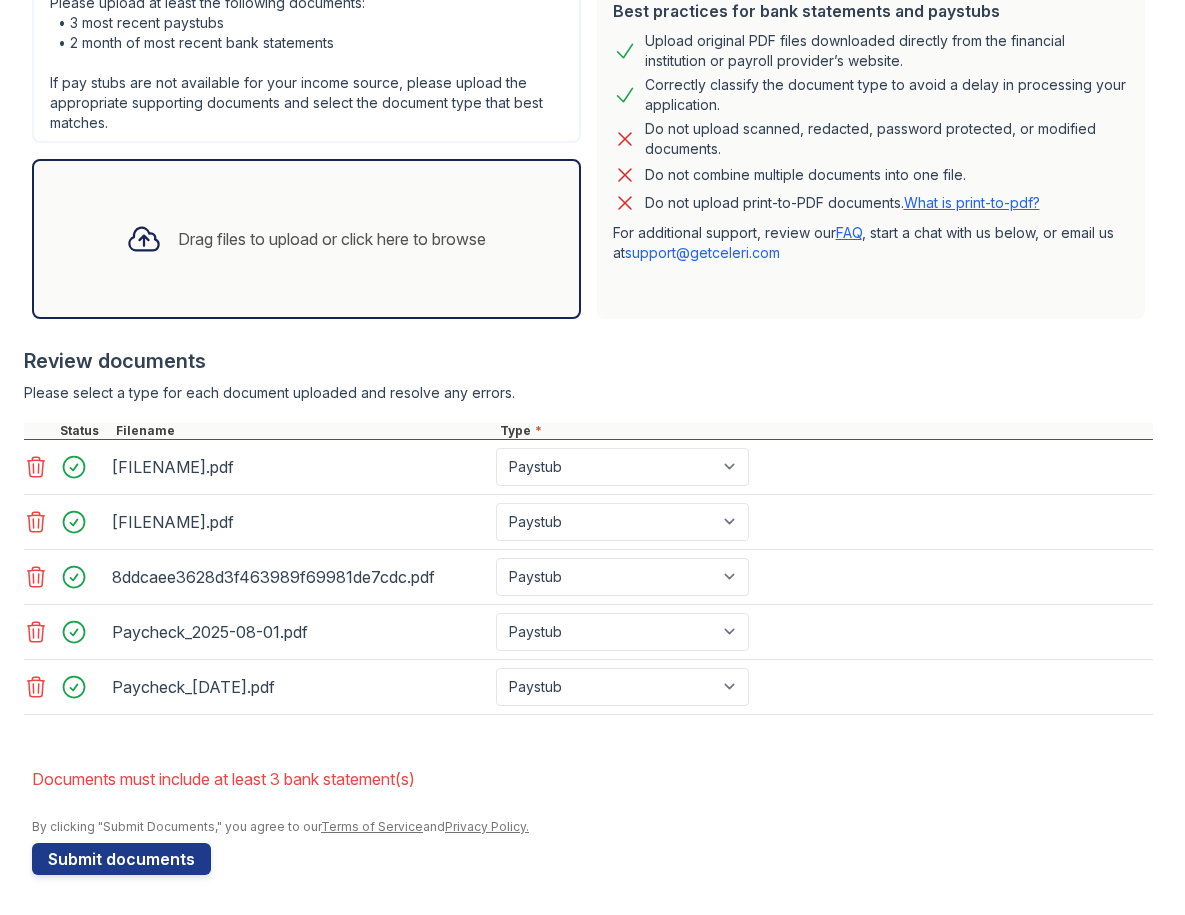 scroll, scrollTop: 525, scrollLeft: 0, axis: vertical 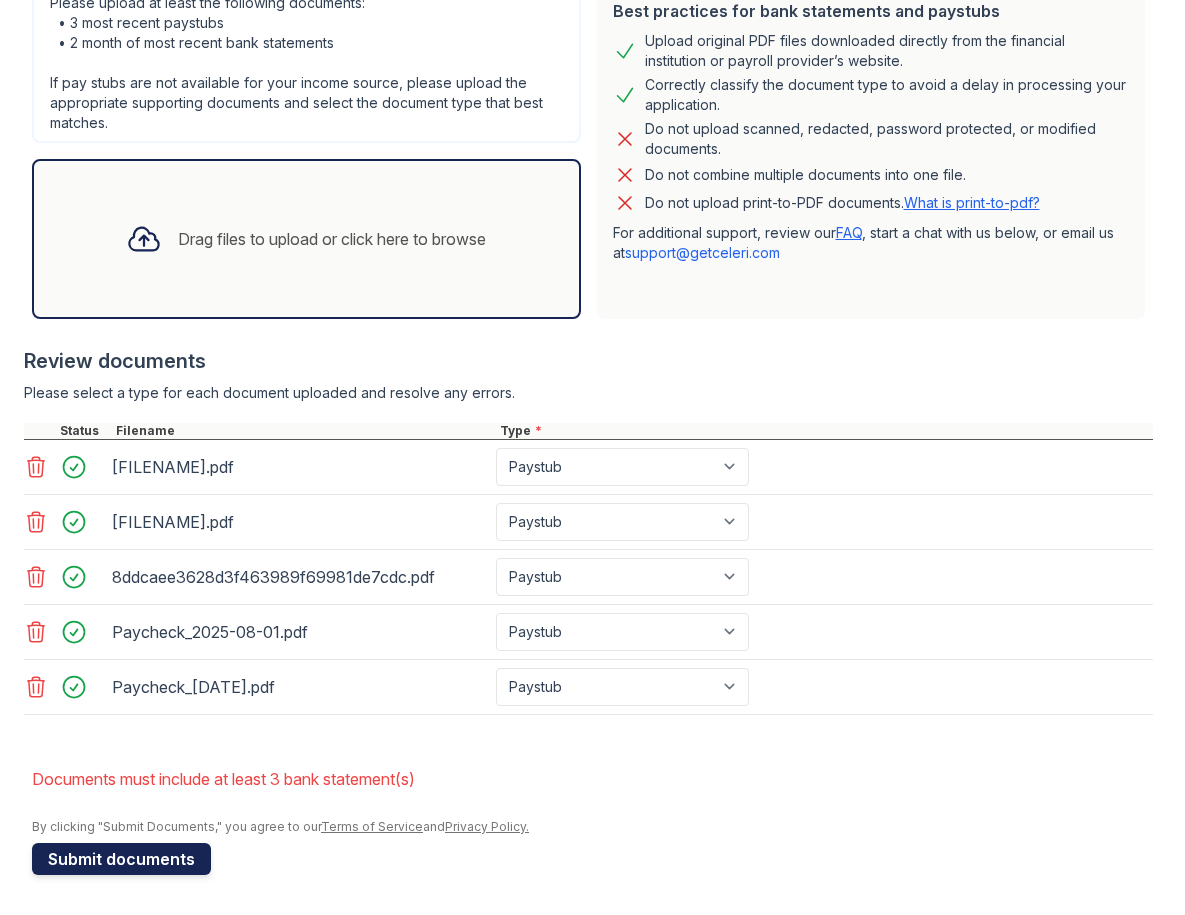 click on "Submit documents" at bounding box center [121, 859] 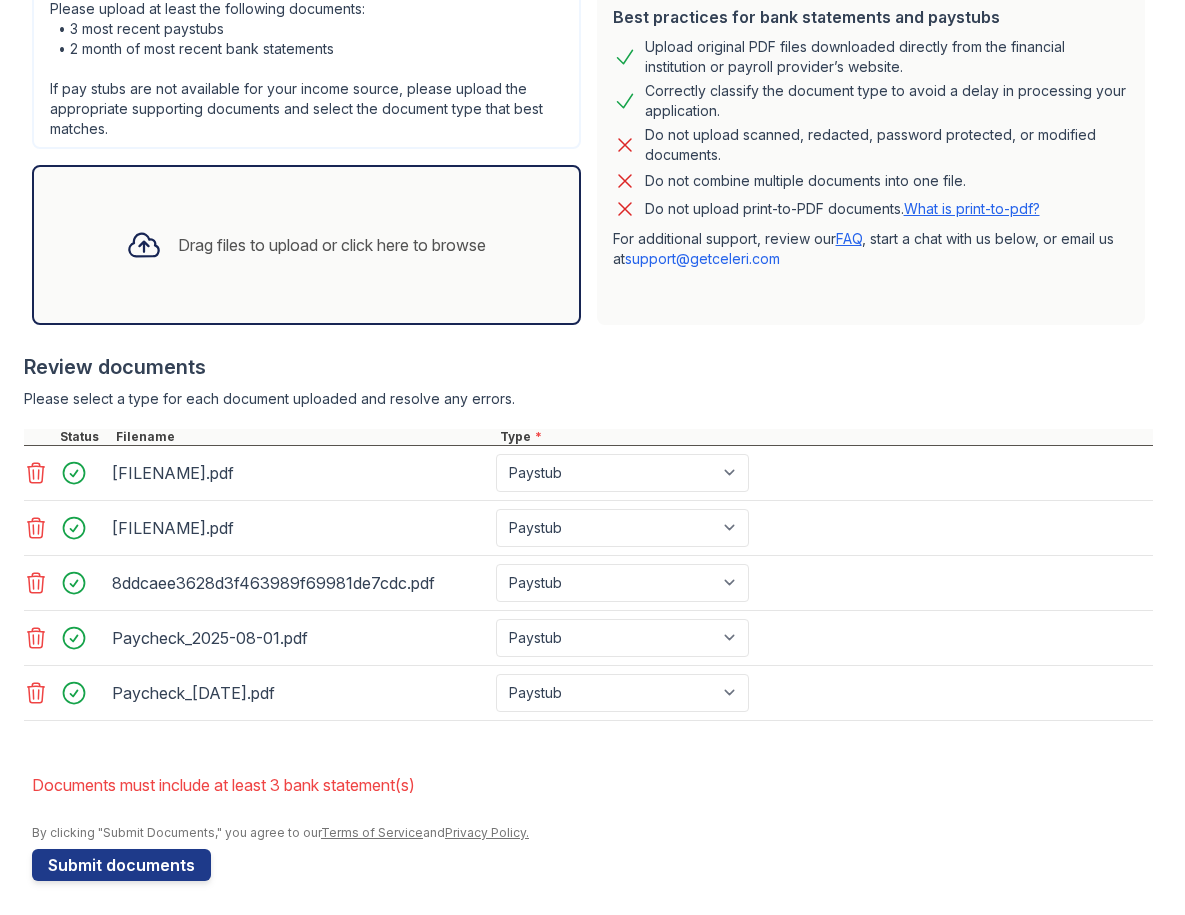 scroll, scrollTop: 525, scrollLeft: 0, axis: vertical 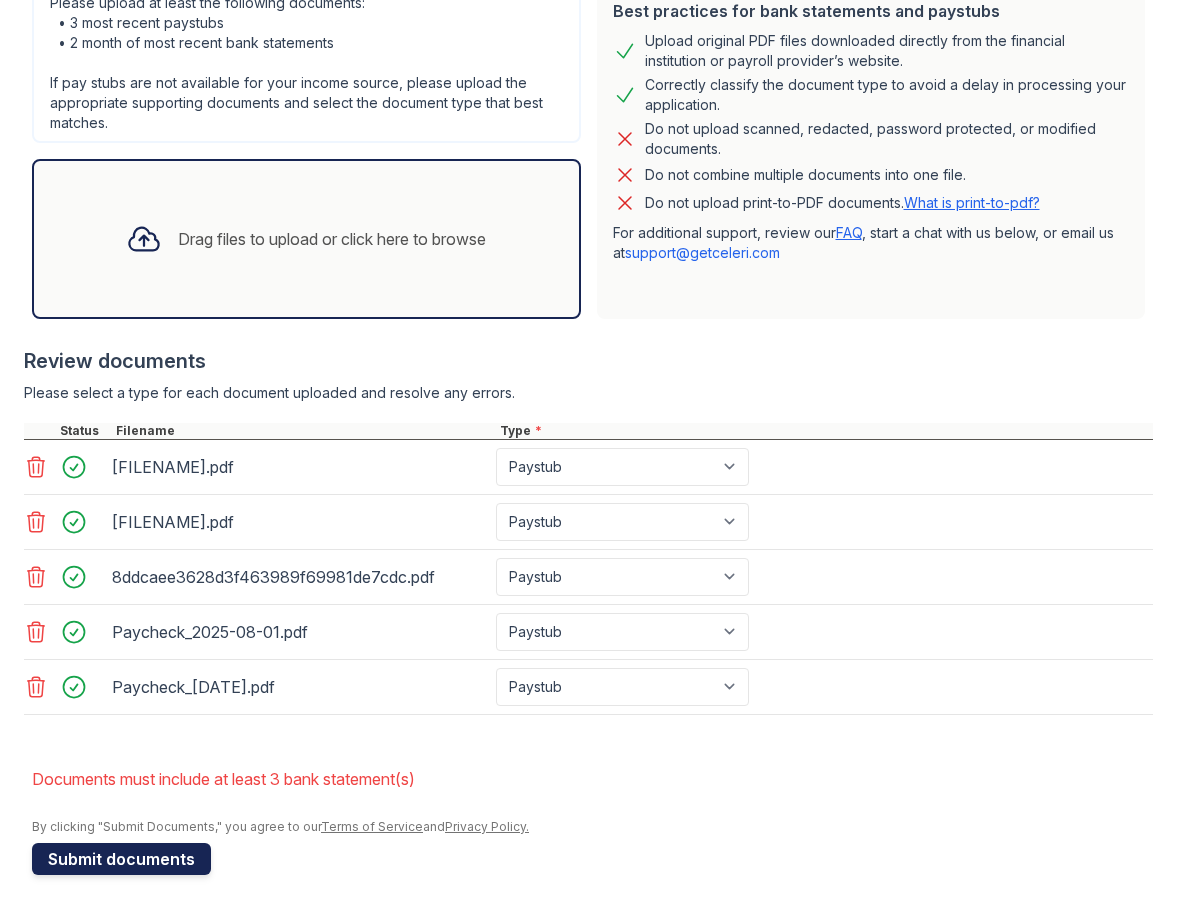 click on "Submit documents" at bounding box center [121, 859] 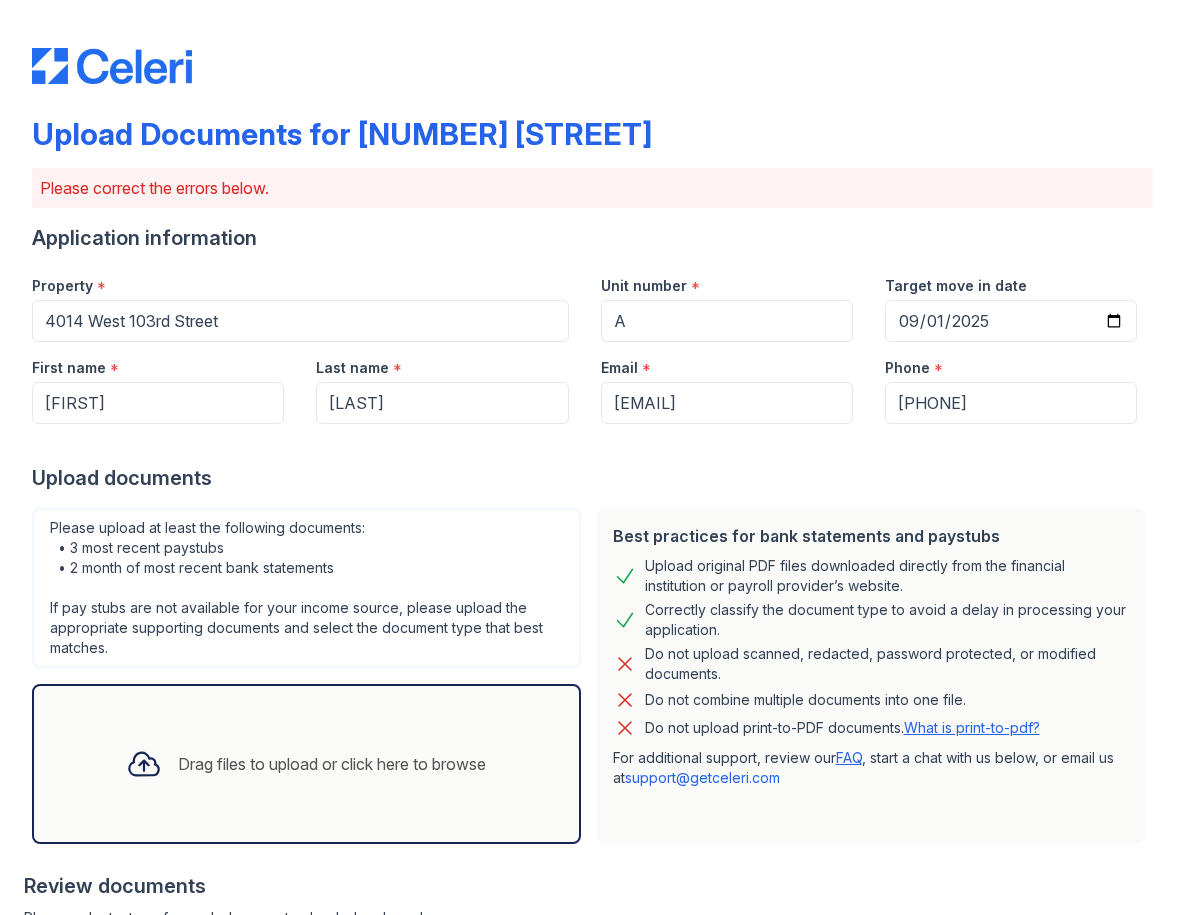 click on "Drag files to upload or click here to browse" at bounding box center [332, 764] 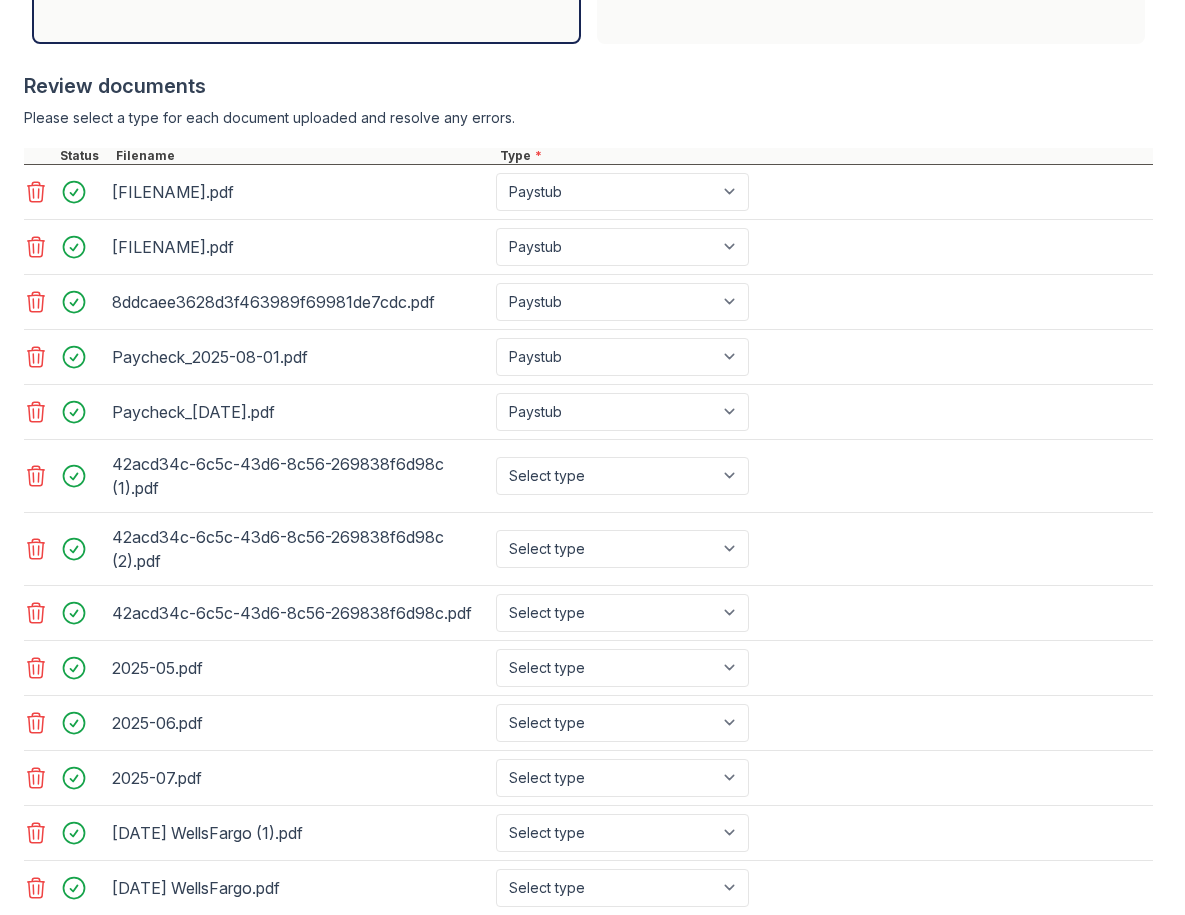 scroll, scrollTop: 1000, scrollLeft: 0, axis: vertical 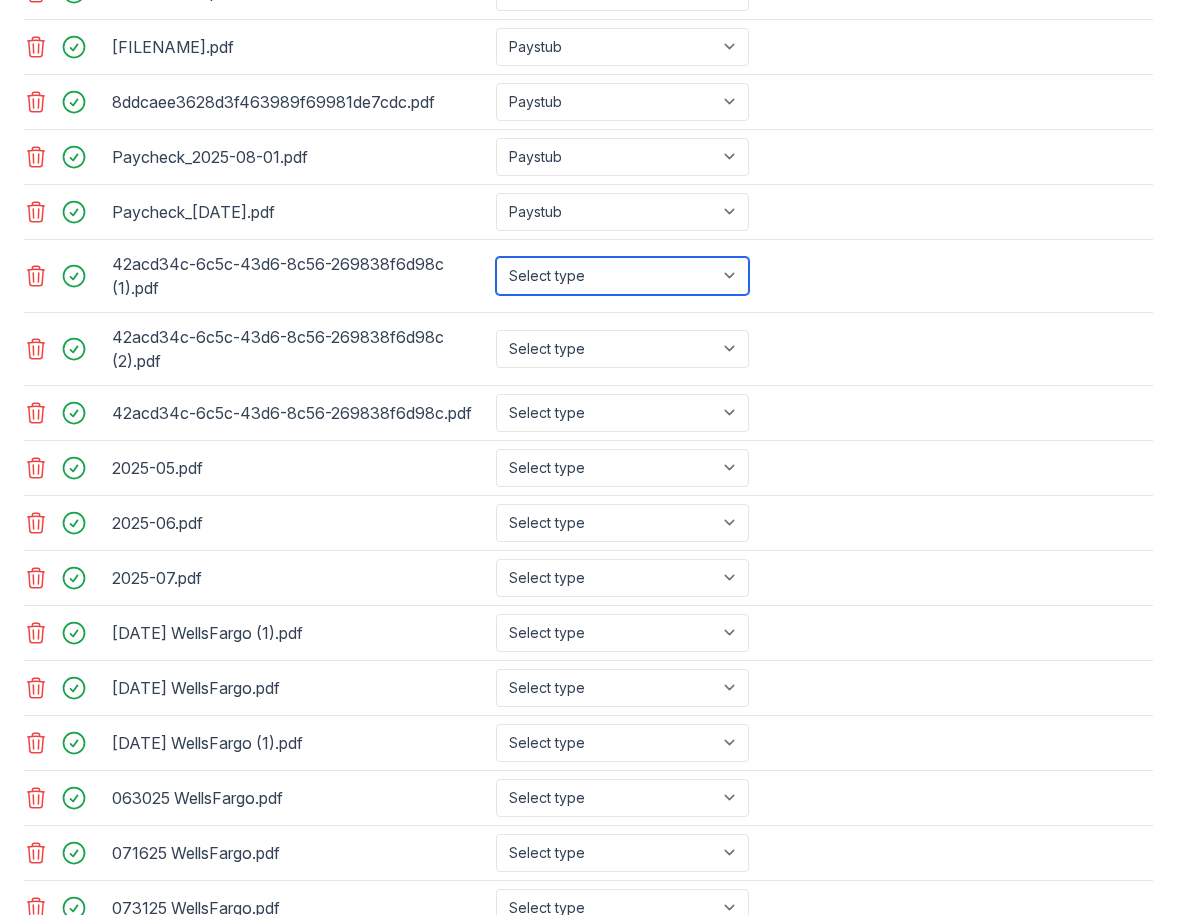 click on "Select type
Paystub
Bank Statement
Offer Letter
Tax Documents
Benefit Award Letter
Investment Account Statement
Other" at bounding box center [622, 276] 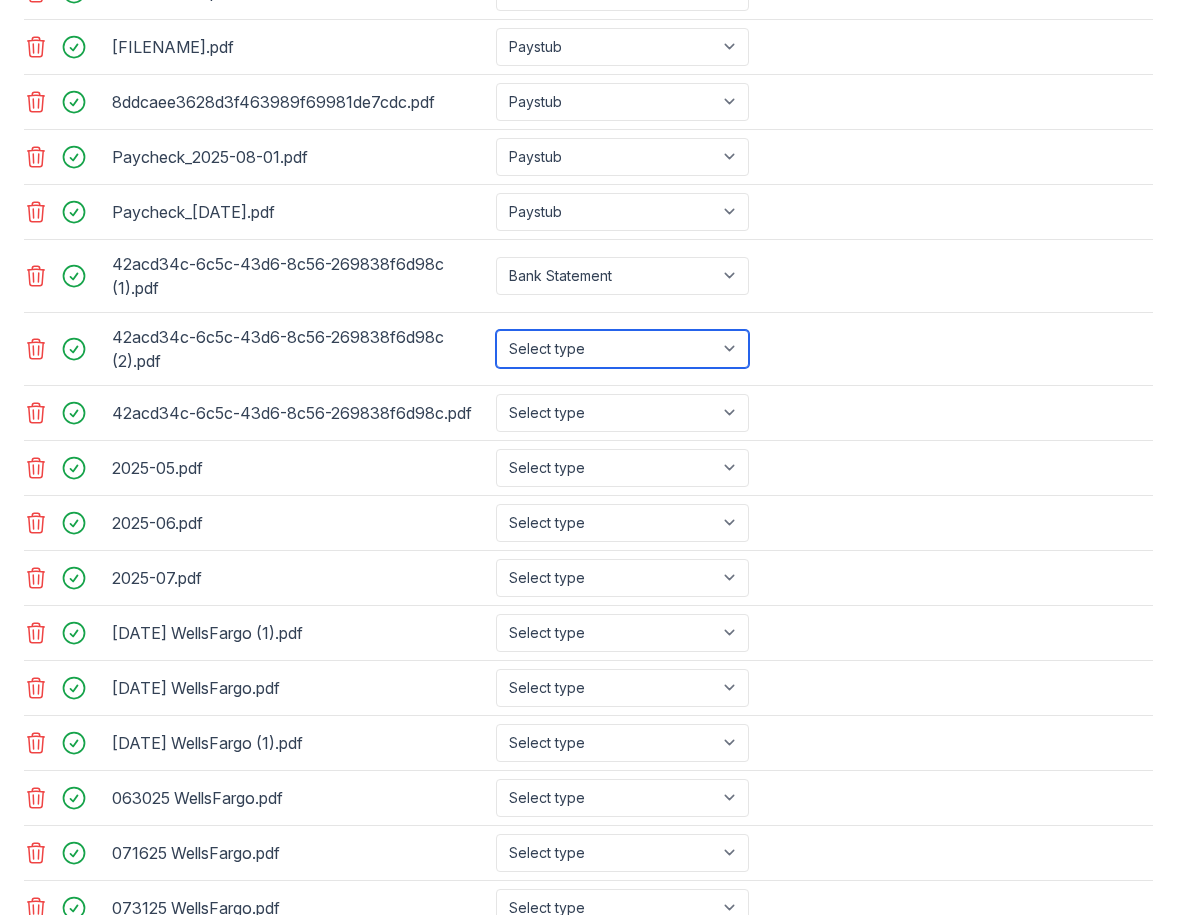 click on "Select type
Paystub
Bank Statement
Offer Letter
Tax Documents
Benefit Award Letter
Investment Account Statement
Other" at bounding box center [622, 349] 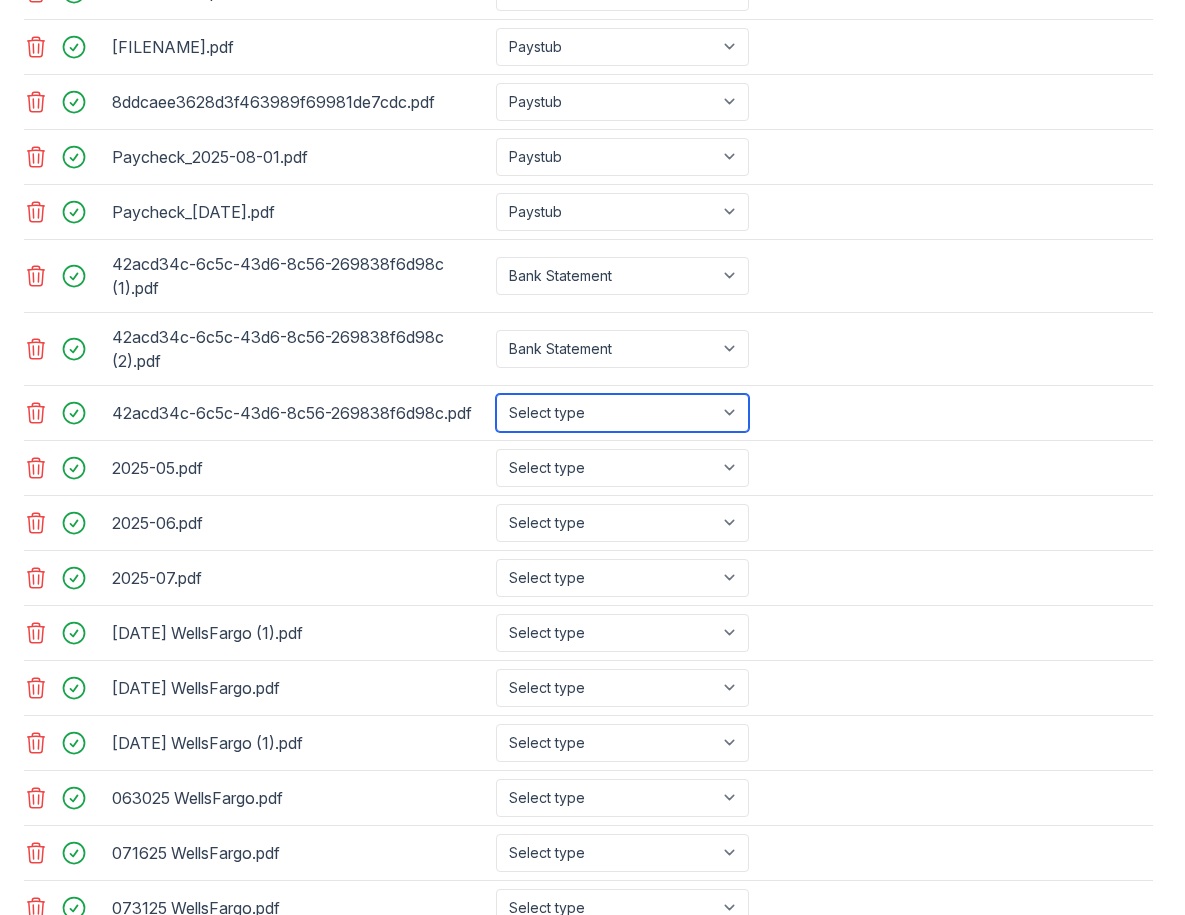 click on "Select type
Paystub
Bank Statement
Offer Letter
Tax Documents
Benefit Award Letter
Investment Account Statement
Other" at bounding box center (622, 413) 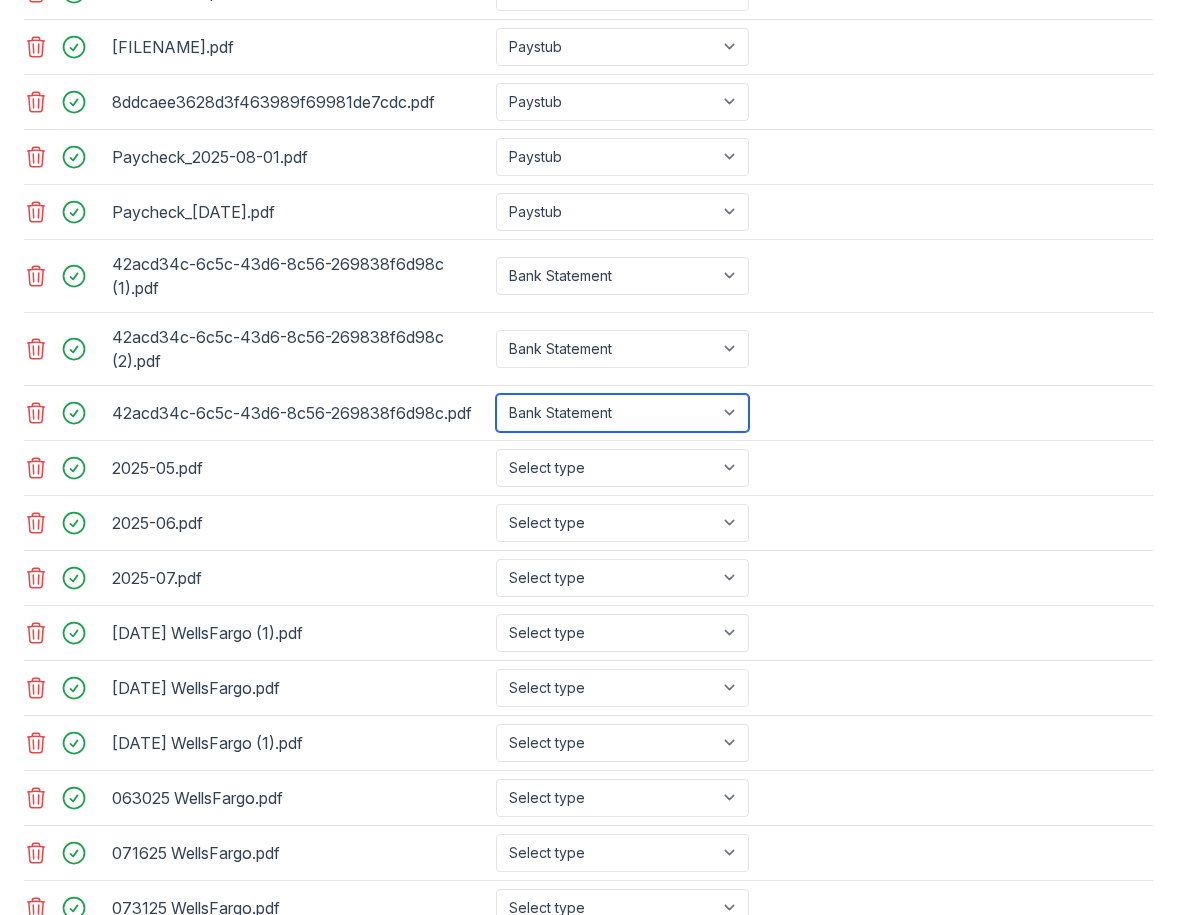 click on "Select type
Paystub
Bank Statement
Offer Letter
Tax Documents
Benefit Award Letter
Investment Account Statement
Other" at bounding box center [622, 413] 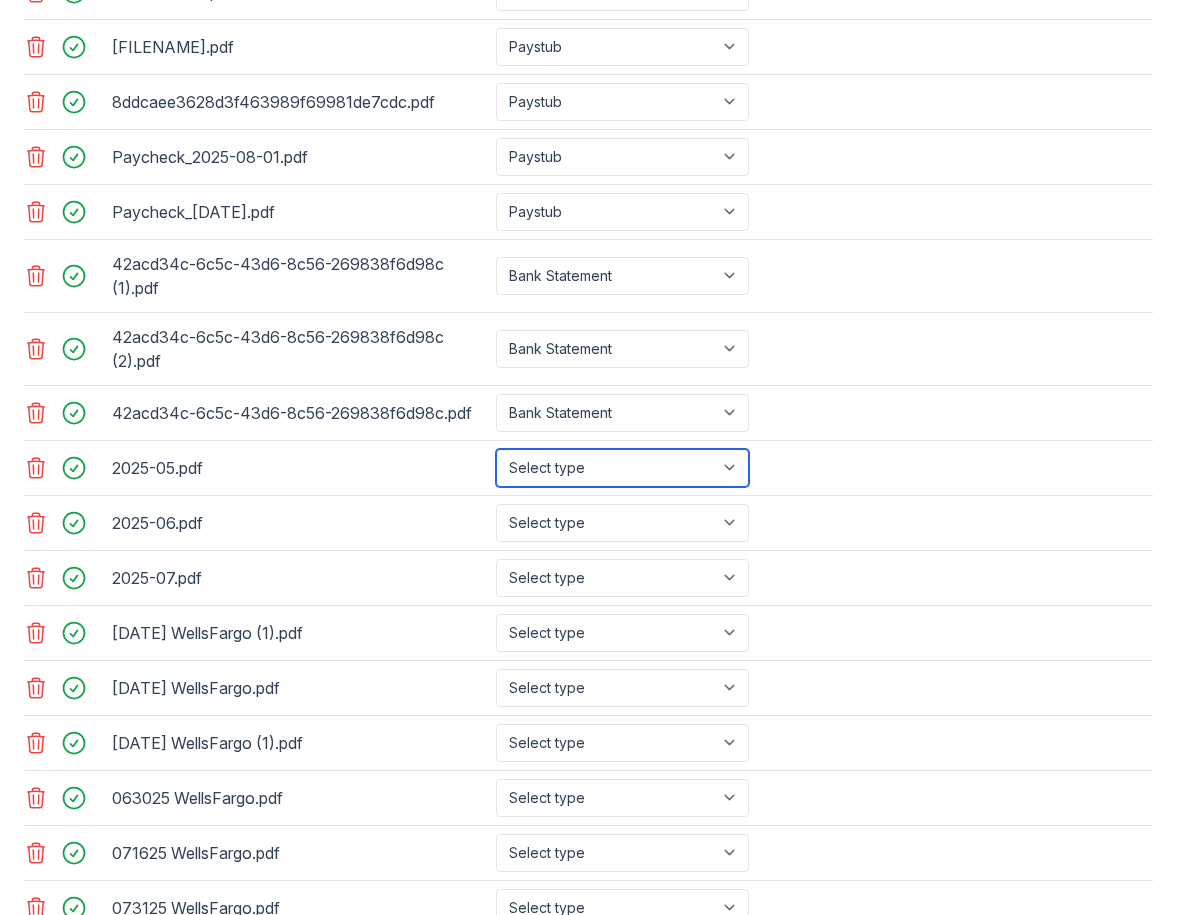 click on "Select type
Paystub
Bank Statement
Offer Letter
Tax Documents
Benefit Award Letter
Investment Account Statement
Other" at bounding box center (622, 468) 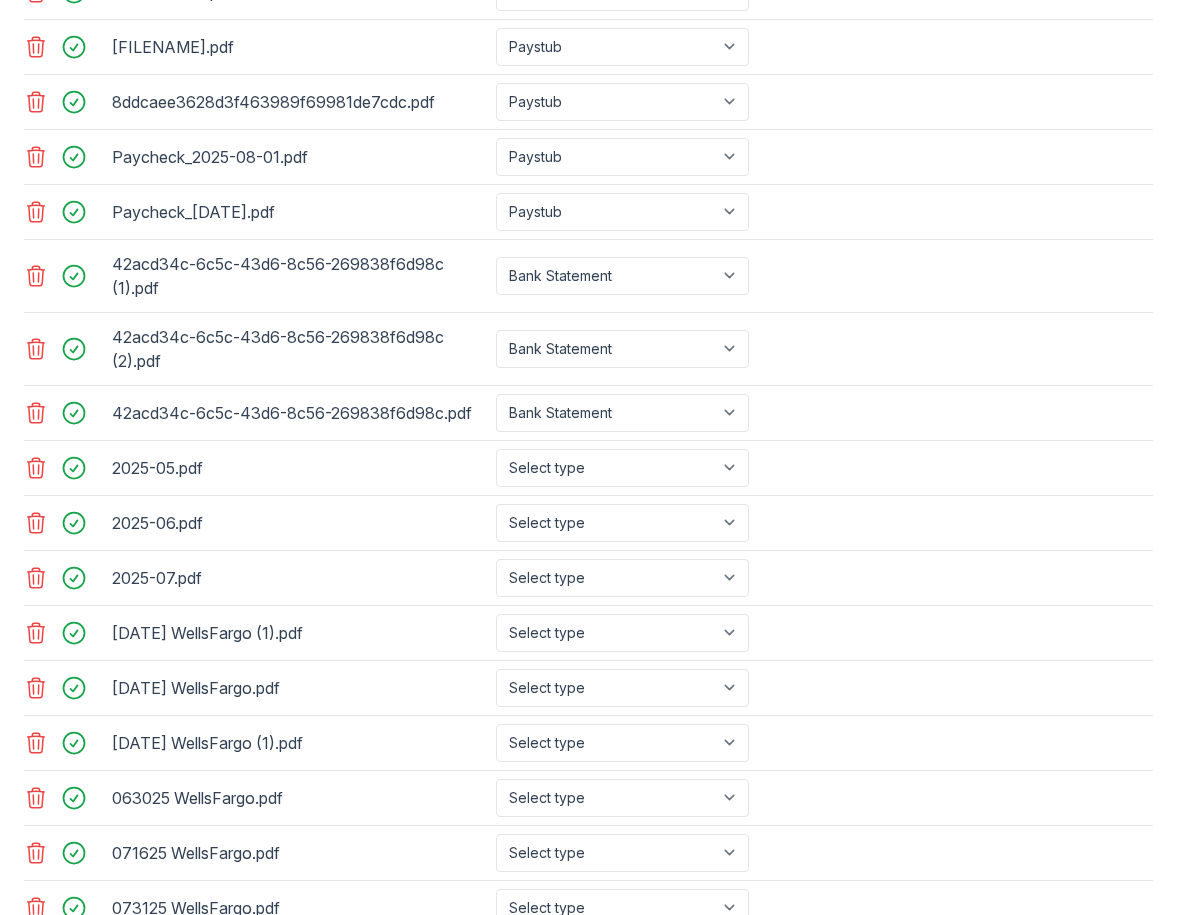 click on "[DATE].pdf
Select type
Paystub
Bank Statement
Offer Letter
Tax Documents
Benefit Award Letter
Investment Account Statement
Other" at bounding box center (588, 523) 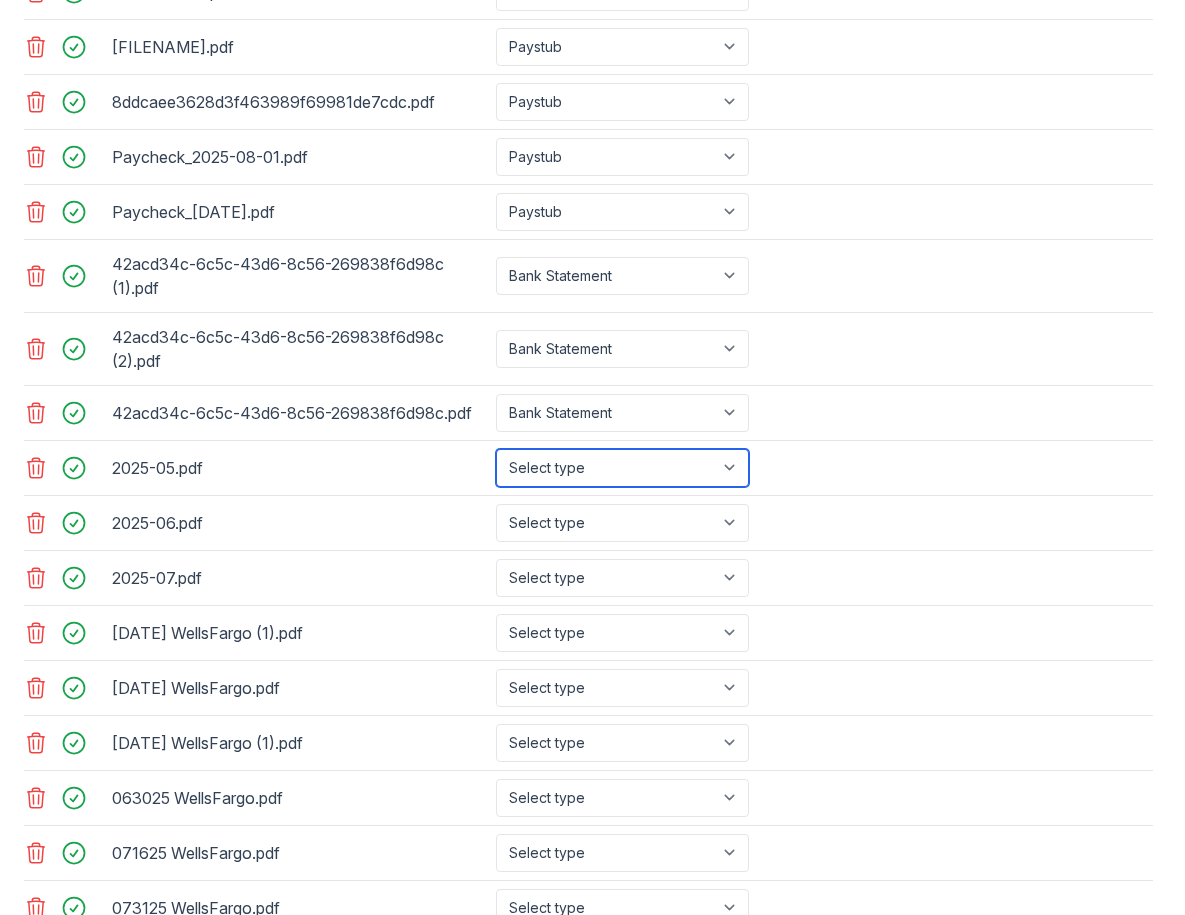 click on "Select type
Paystub
Bank Statement
Offer Letter
Tax Documents
Benefit Award Letter
Investment Account Statement
Other" at bounding box center (622, 468) 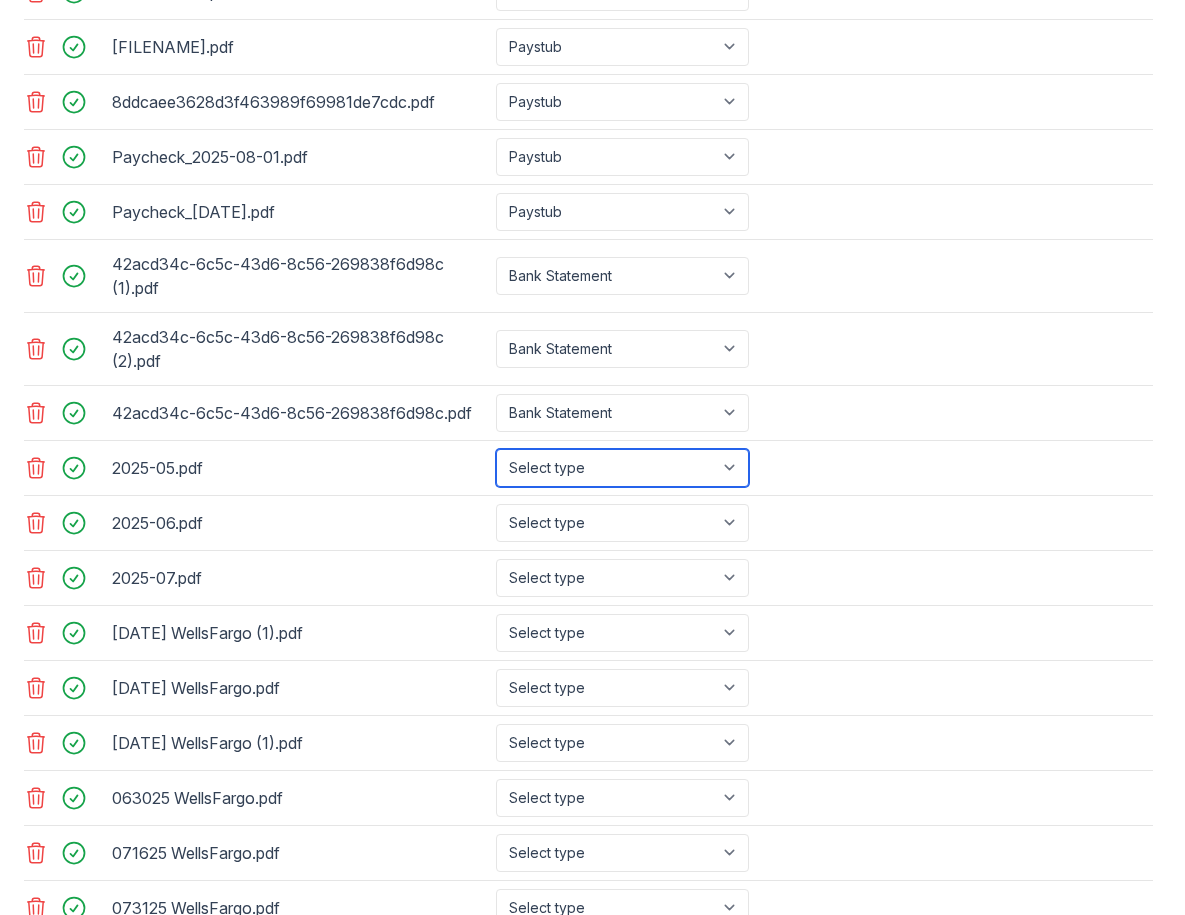select on "bank_statement" 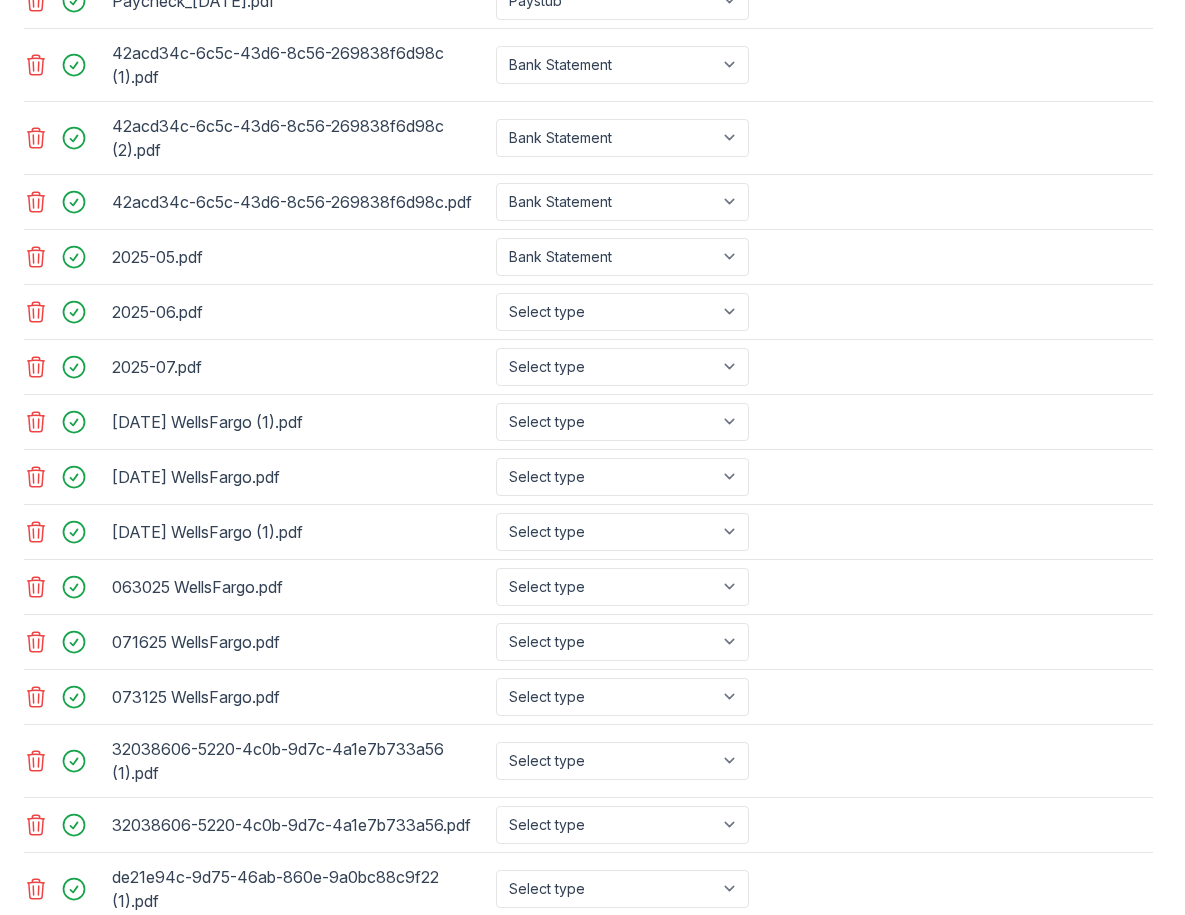 scroll, scrollTop: 1300, scrollLeft: 0, axis: vertical 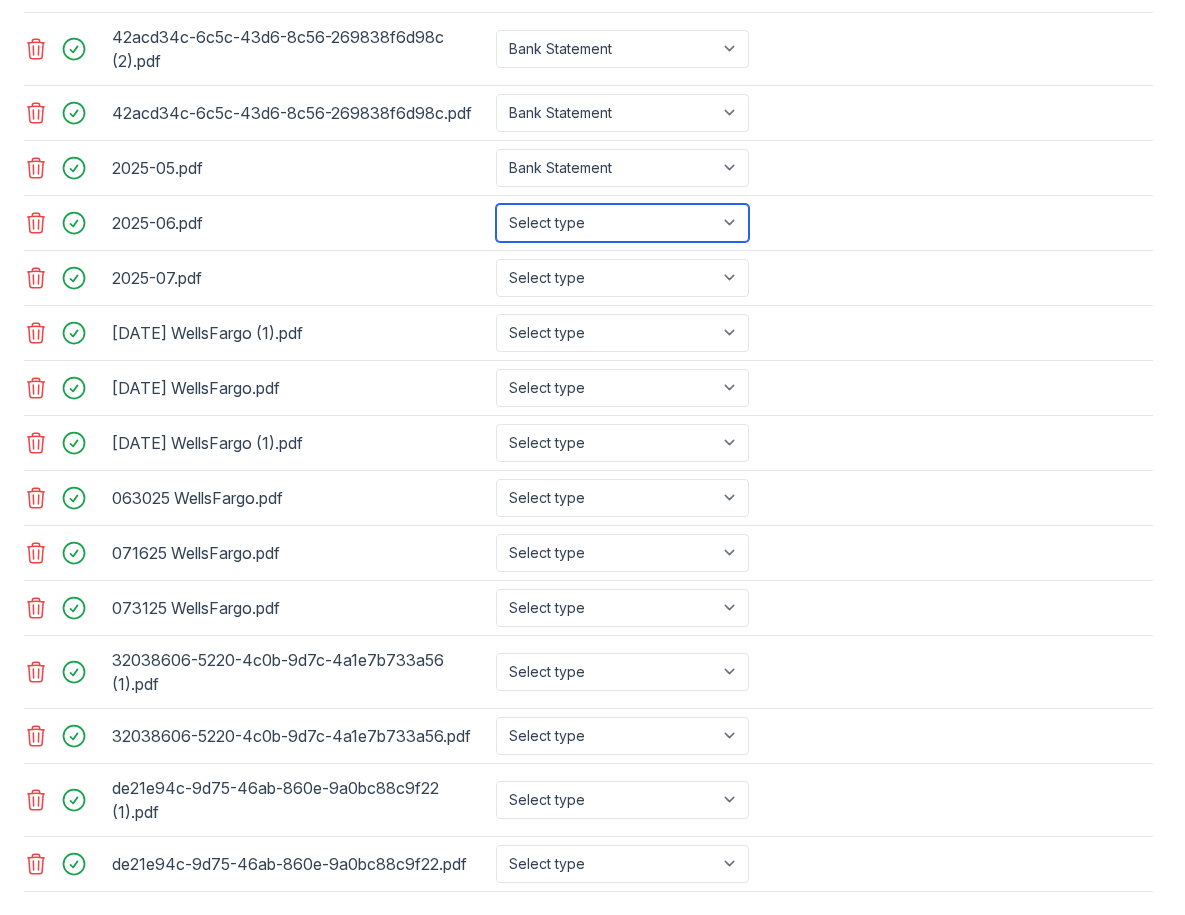 click on "Select type
Paystub
Bank Statement
Offer Letter
Tax Documents
Benefit Award Letter
Investment Account Statement
Other" at bounding box center (622, 223) 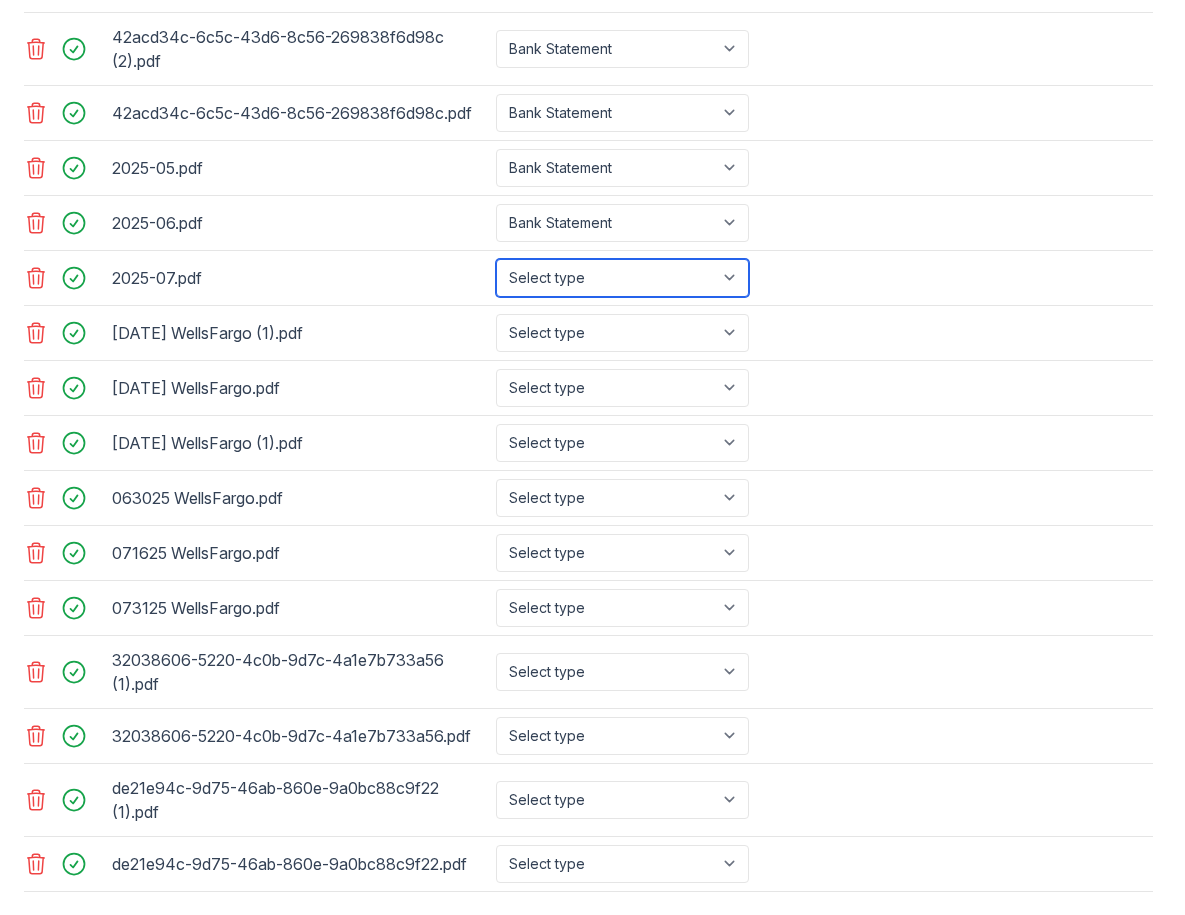 click on "Select type
Paystub
Bank Statement
Offer Letter
Tax Documents
Benefit Award Letter
Investment Account Statement
Other" at bounding box center (622, 278) 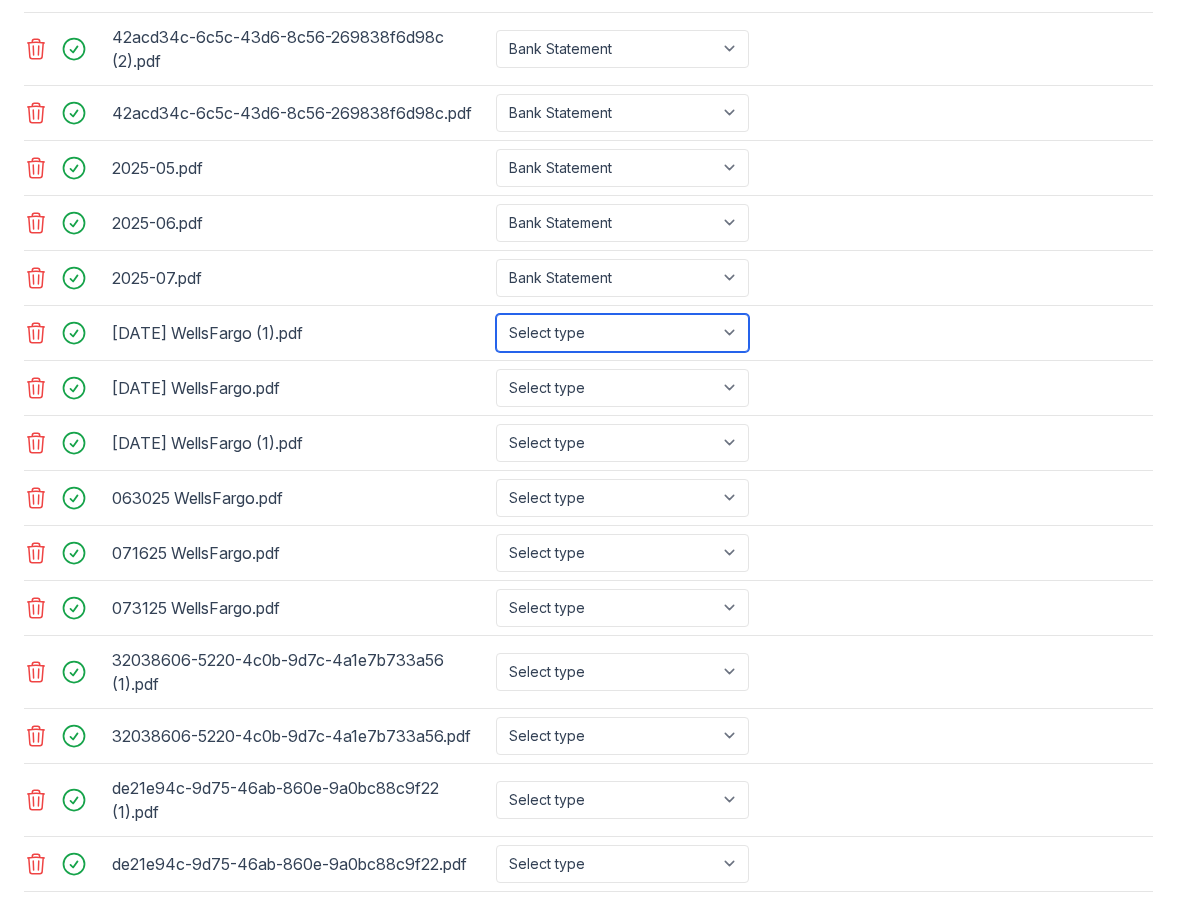 click on "Select type
Paystub
Bank Statement
Offer Letter
Tax Documents
Benefit Award Letter
Investment Account Statement
Other" at bounding box center (622, 333) 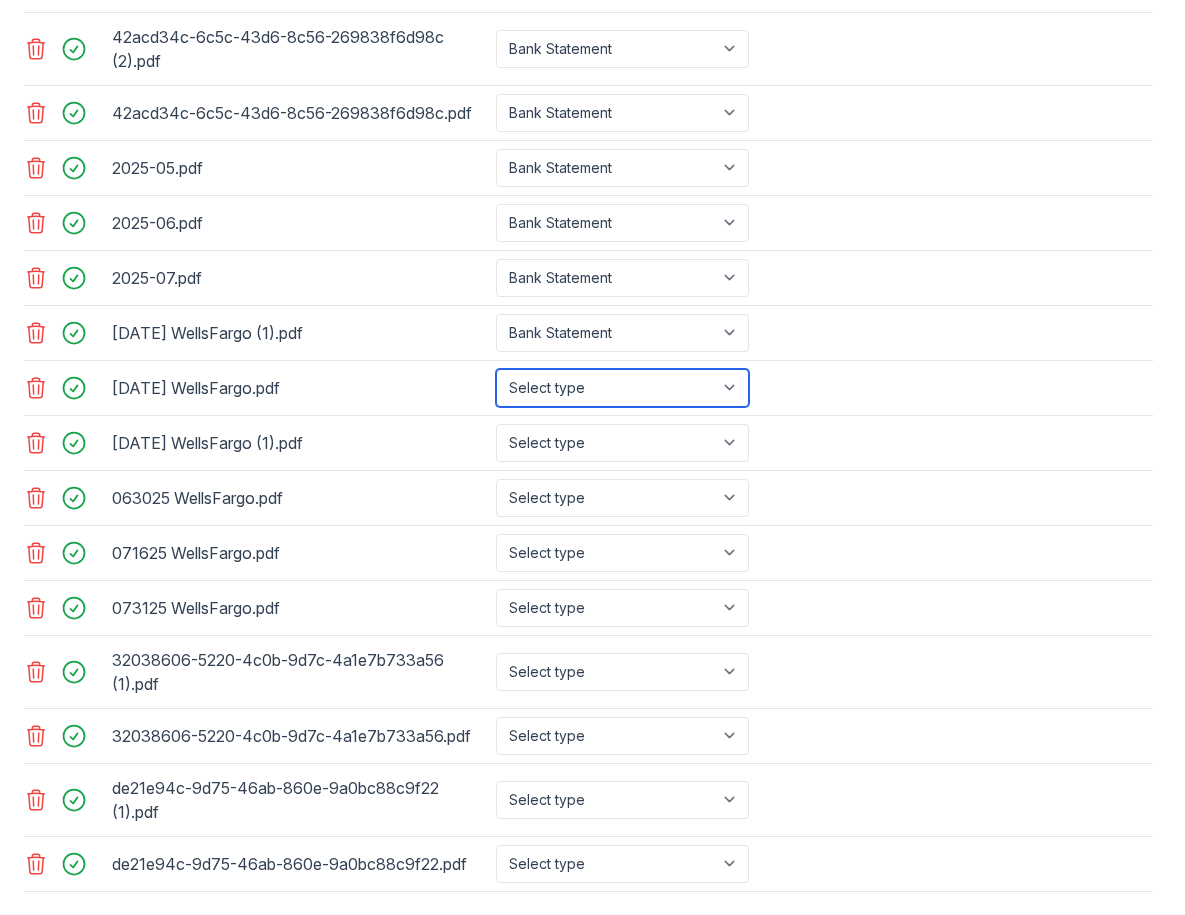 click on "Select type
Paystub
Bank Statement
Offer Letter
Tax Documents
Benefit Award Letter
Investment Account Statement
Other" at bounding box center (622, 388) 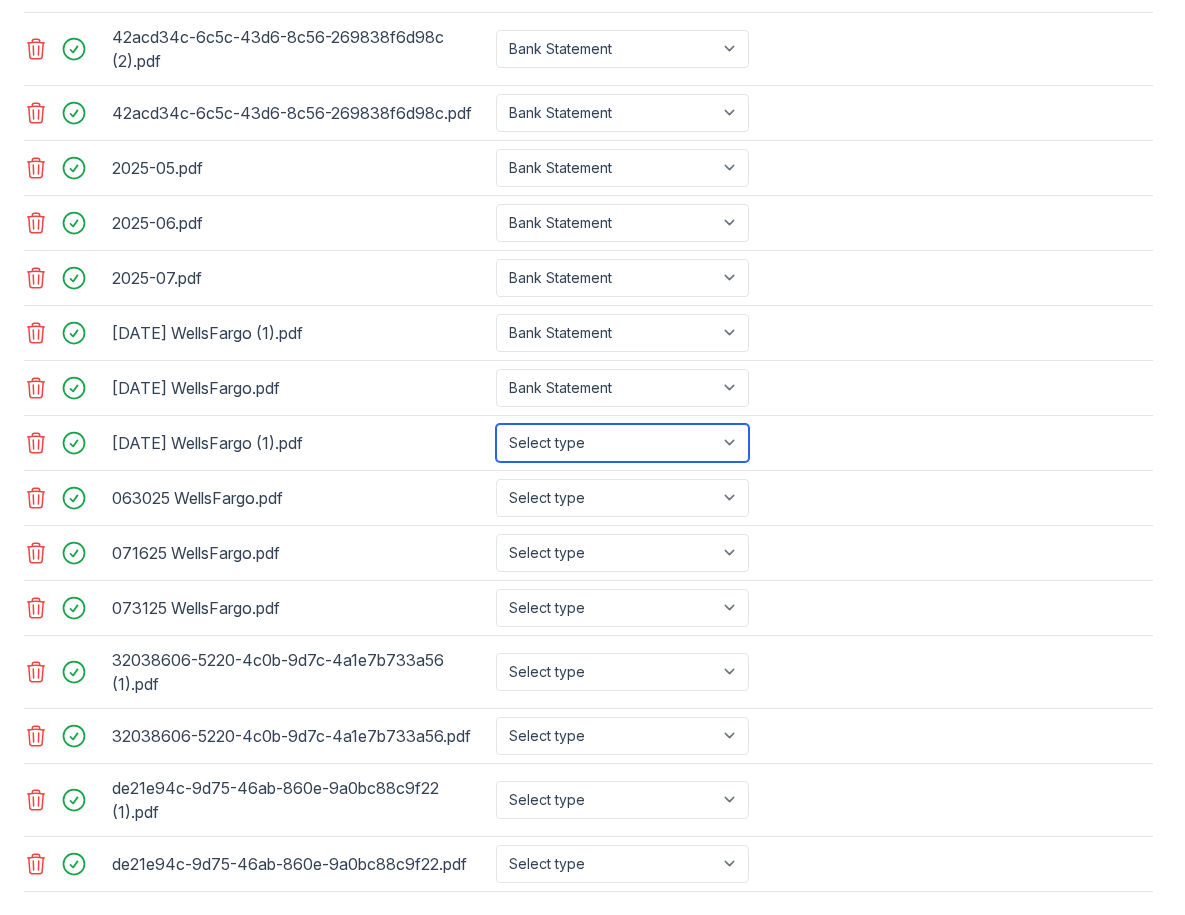 click on "Select type
Paystub
Bank Statement
Offer Letter
Tax Documents
Benefit Award Letter
Investment Account Statement
Other" at bounding box center (622, 443) 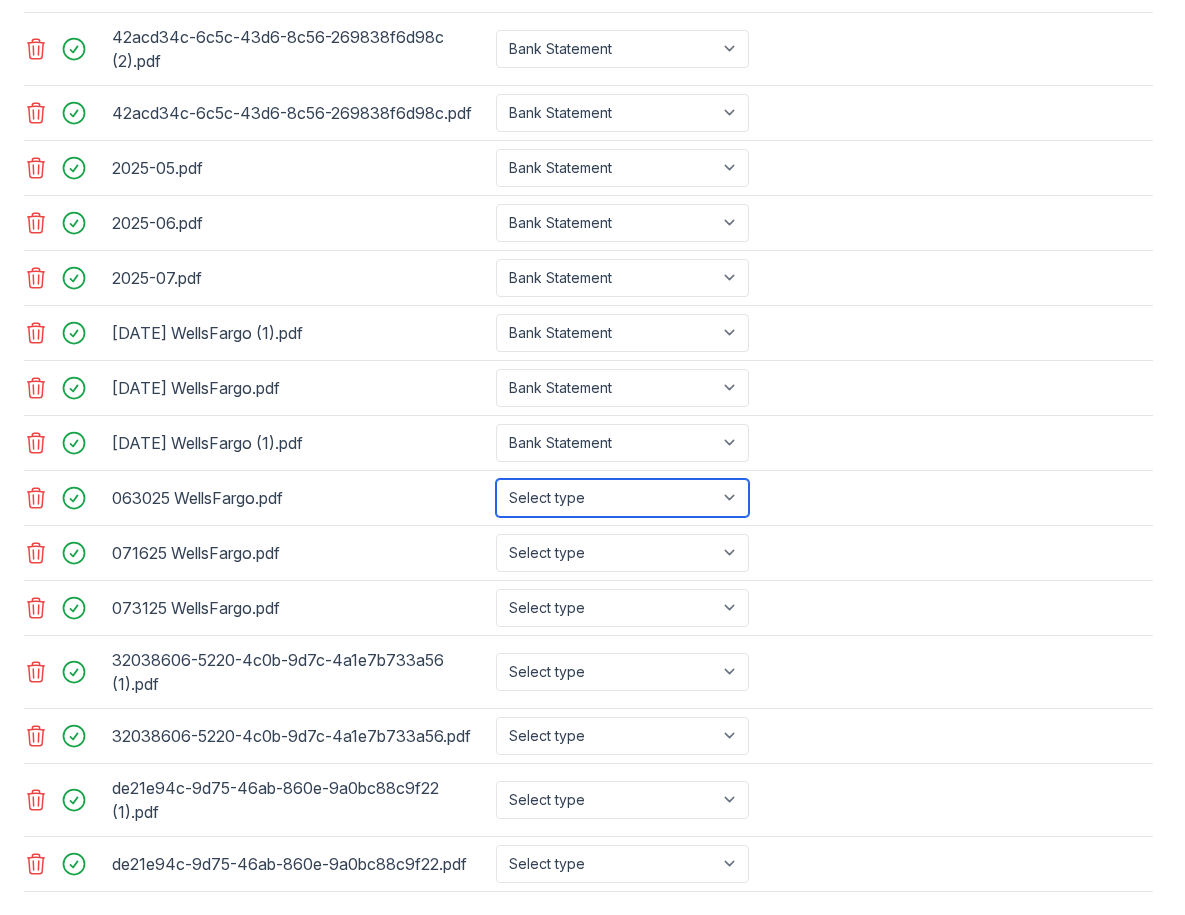 click on "Select type
Paystub
Bank Statement
Offer Letter
Tax Documents
Benefit Award Letter
Investment Account Statement
Other" at bounding box center [622, 498] 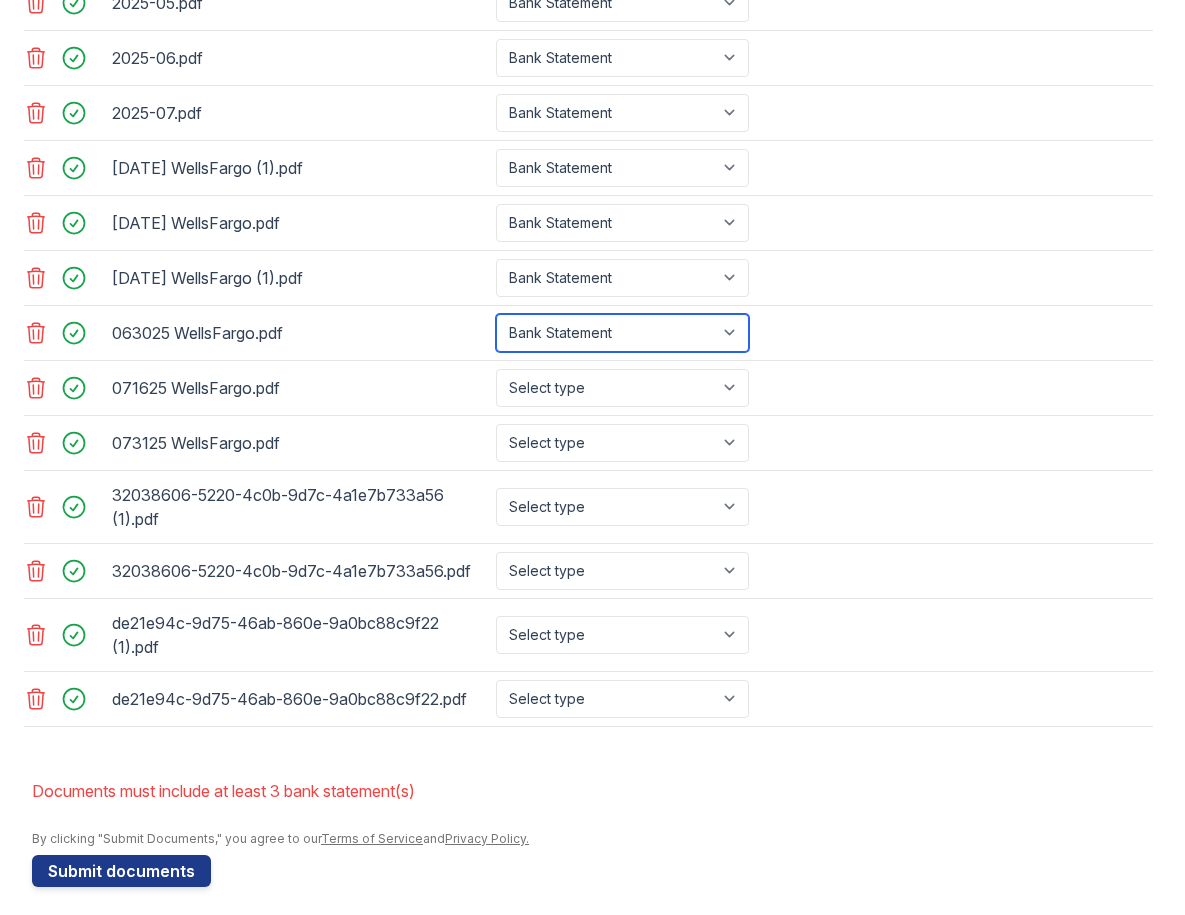 scroll, scrollTop: 1477, scrollLeft: 0, axis: vertical 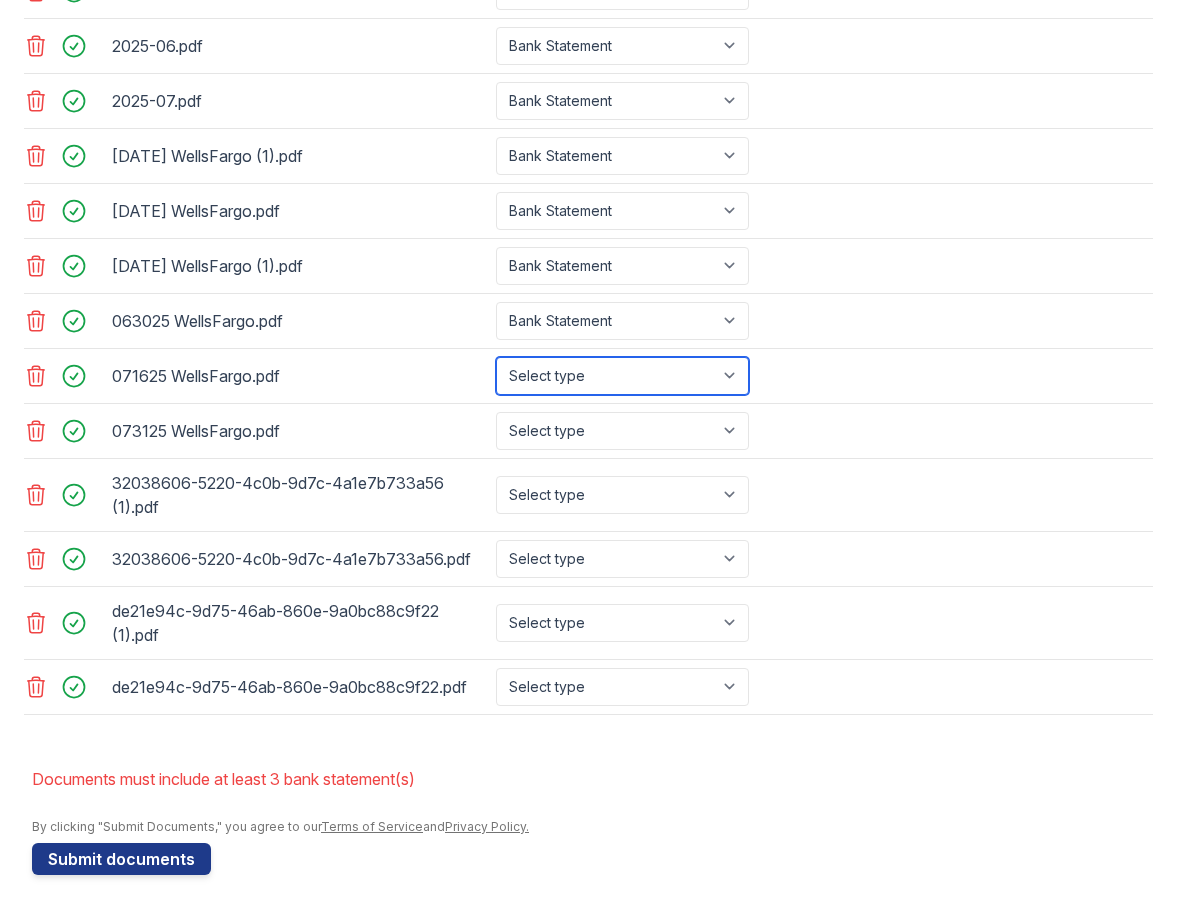 click on "Select type
Paystub
Bank Statement
Offer Letter
Tax Documents
Benefit Award Letter
Investment Account Statement
Other" at bounding box center [622, 376] 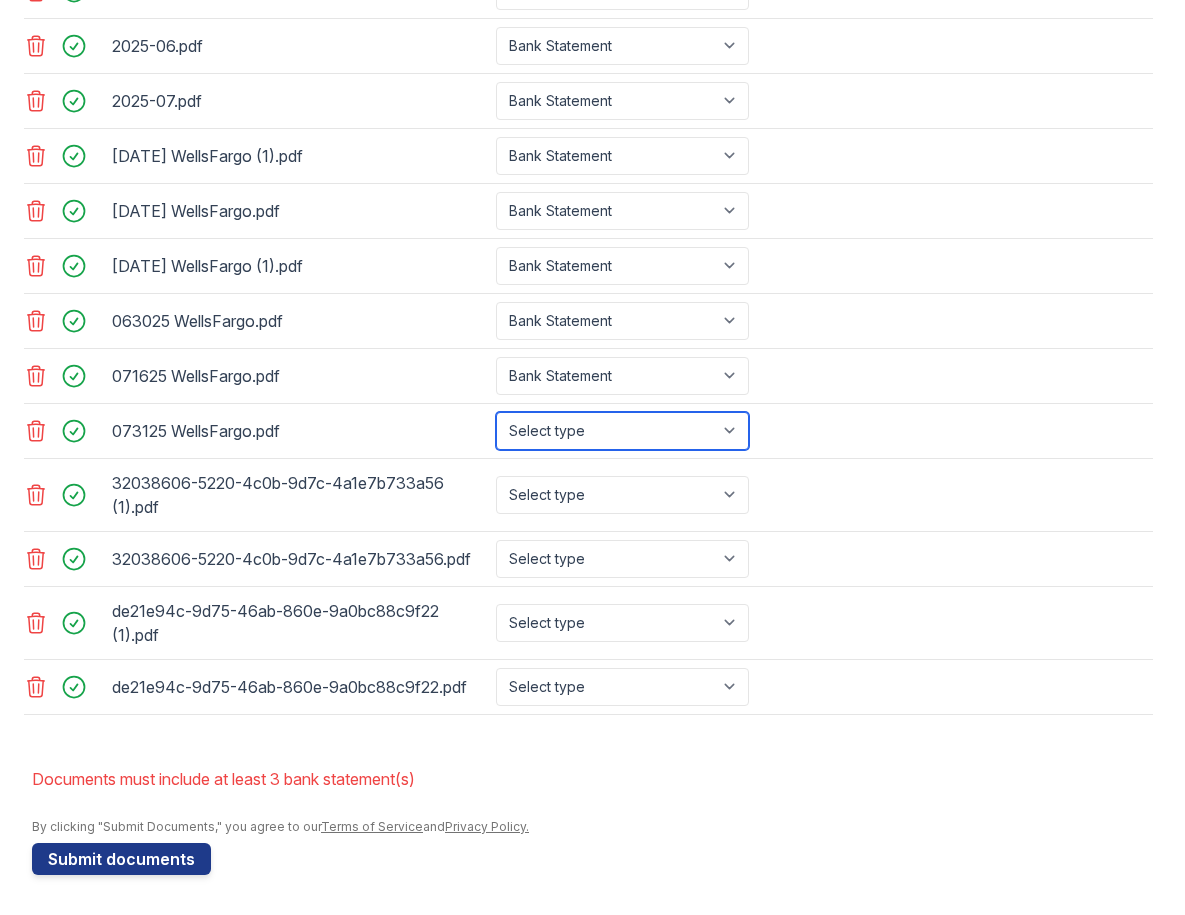 click on "Select type
Paystub
Bank Statement
Offer Letter
Tax Documents
Benefit Award Letter
Investment Account Statement
Other" at bounding box center (622, 431) 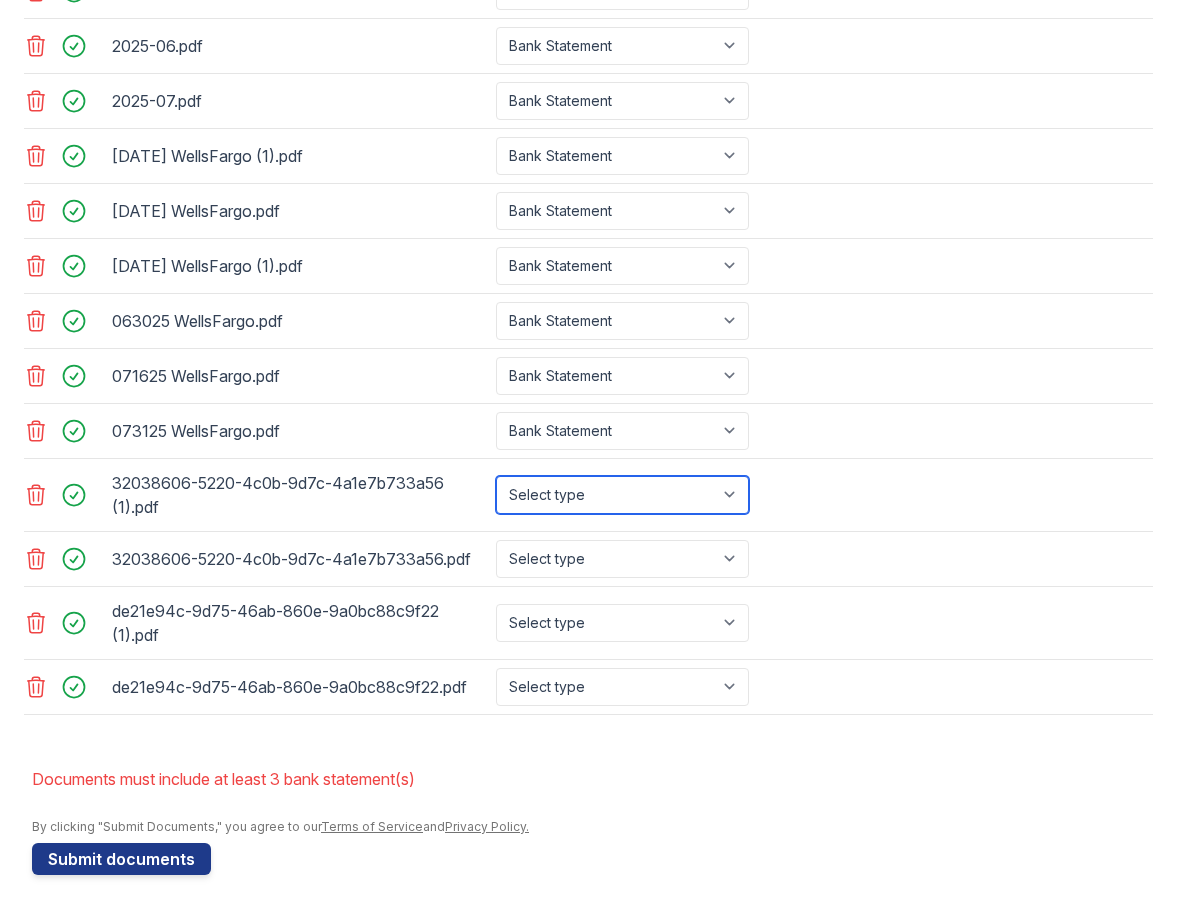 click on "Select type
Paystub
Bank Statement
Offer Letter
Tax Documents
Benefit Award Letter
Investment Account Statement
Other" at bounding box center (622, 495) 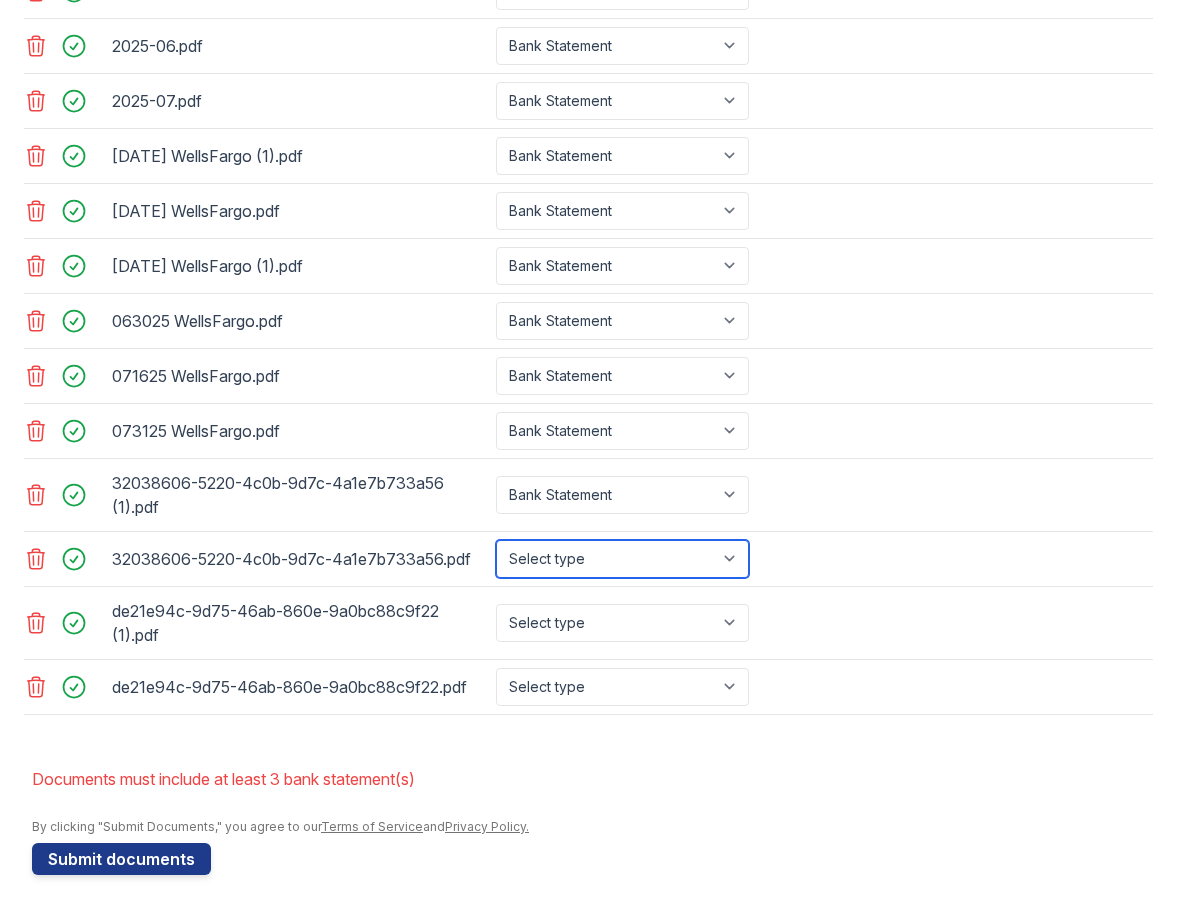 click on "Select type
Paystub
Bank Statement
Offer Letter
Tax Documents
Benefit Award Letter
Investment Account Statement
Other" at bounding box center (622, 559) 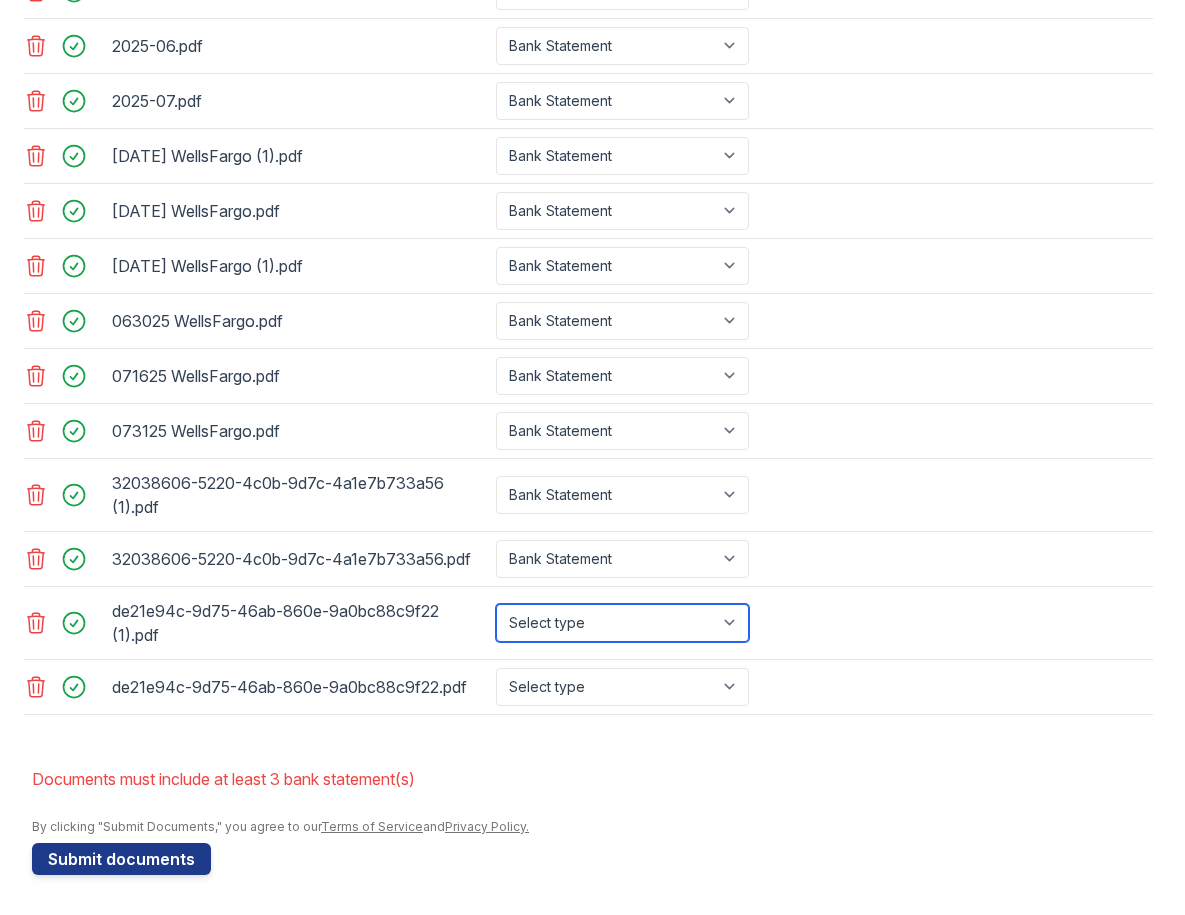 click on "Select type
Paystub
Bank Statement
Offer Letter
Tax Documents
Benefit Award Letter
Investment Account Statement
Other" at bounding box center (622, 623) 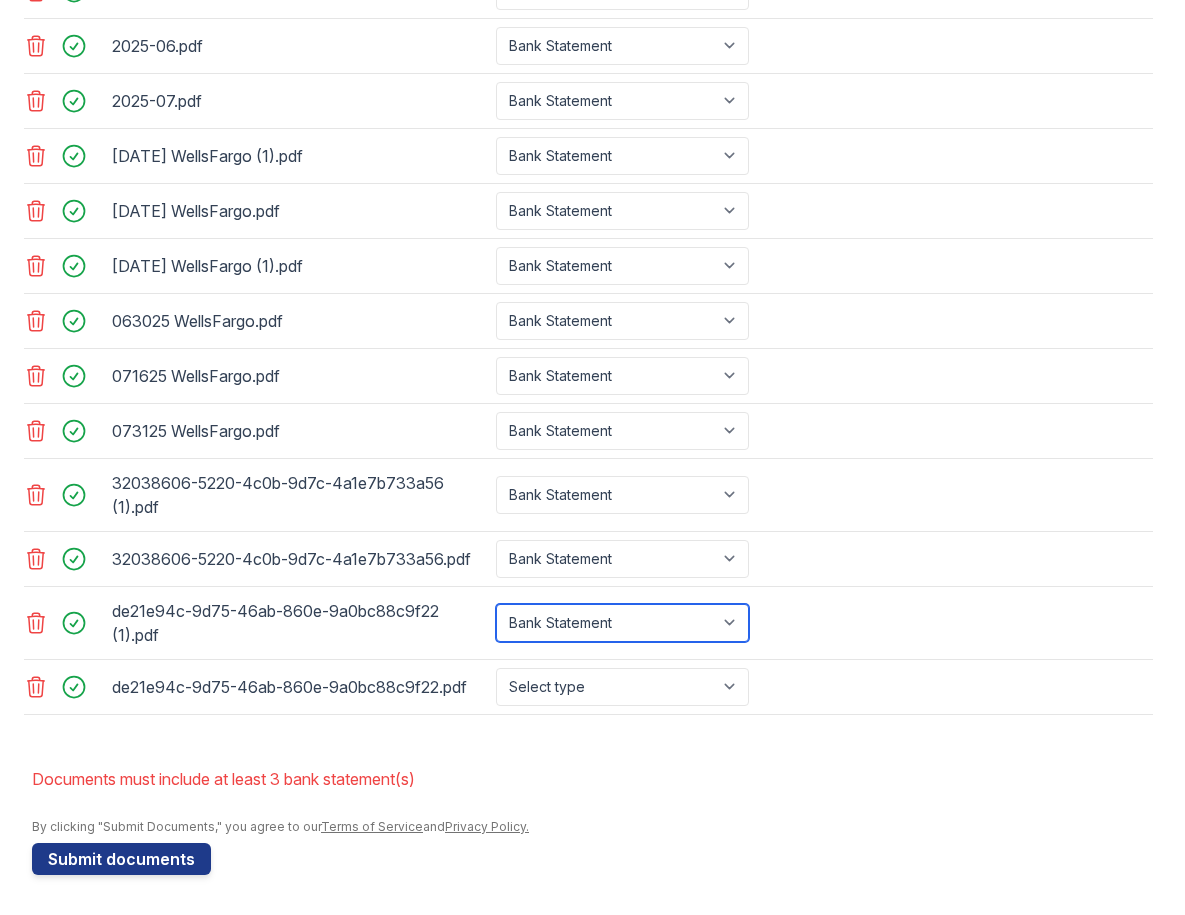 click on "Select type
Paystub
Bank Statement
Offer Letter
Tax Documents
Benefit Award Letter
Investment Account Statement
Other" at bounding box center (622, 623) 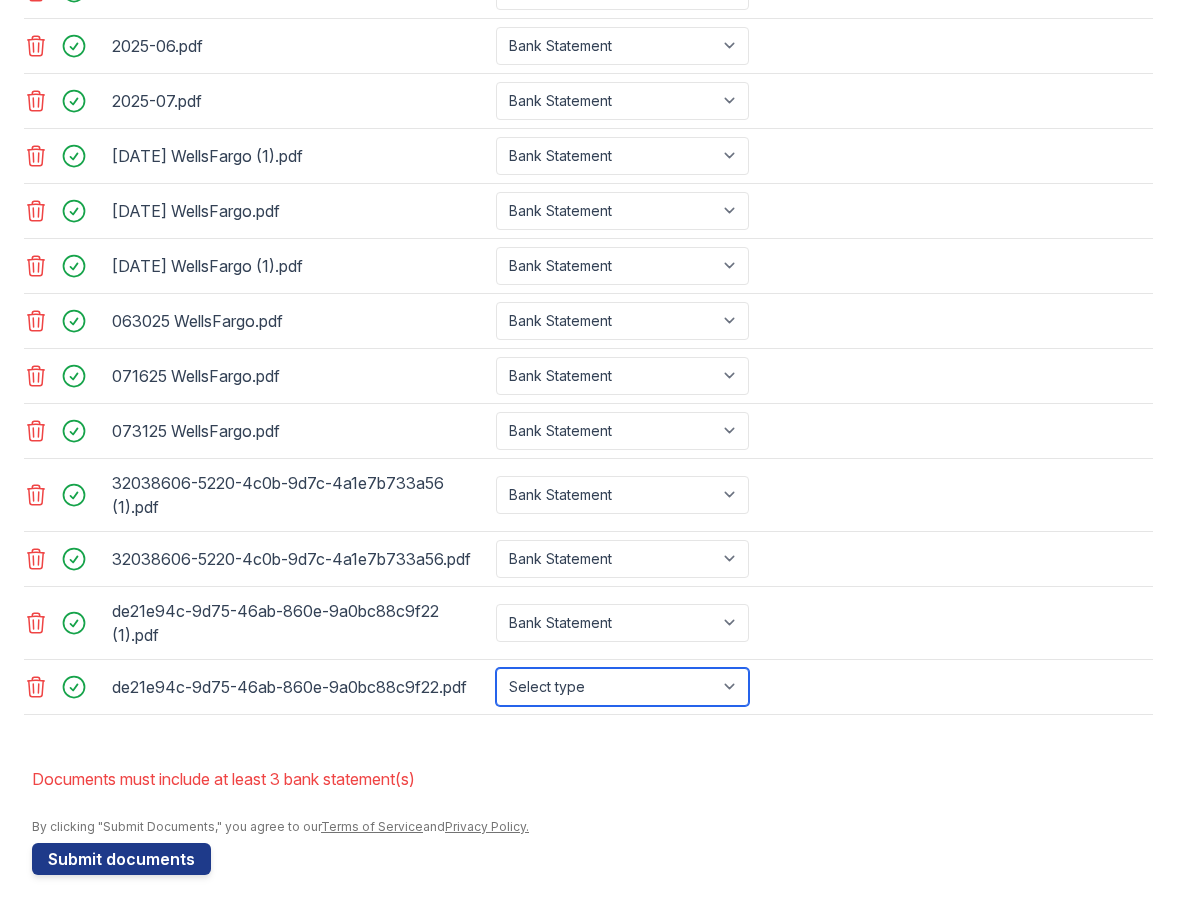 click on "Select type
Paystub
Bank Statement
Offer Letter
Tax Documents
Benefit Award Letter
Investment Account Statement
Other" at bounding box center (622, 687) 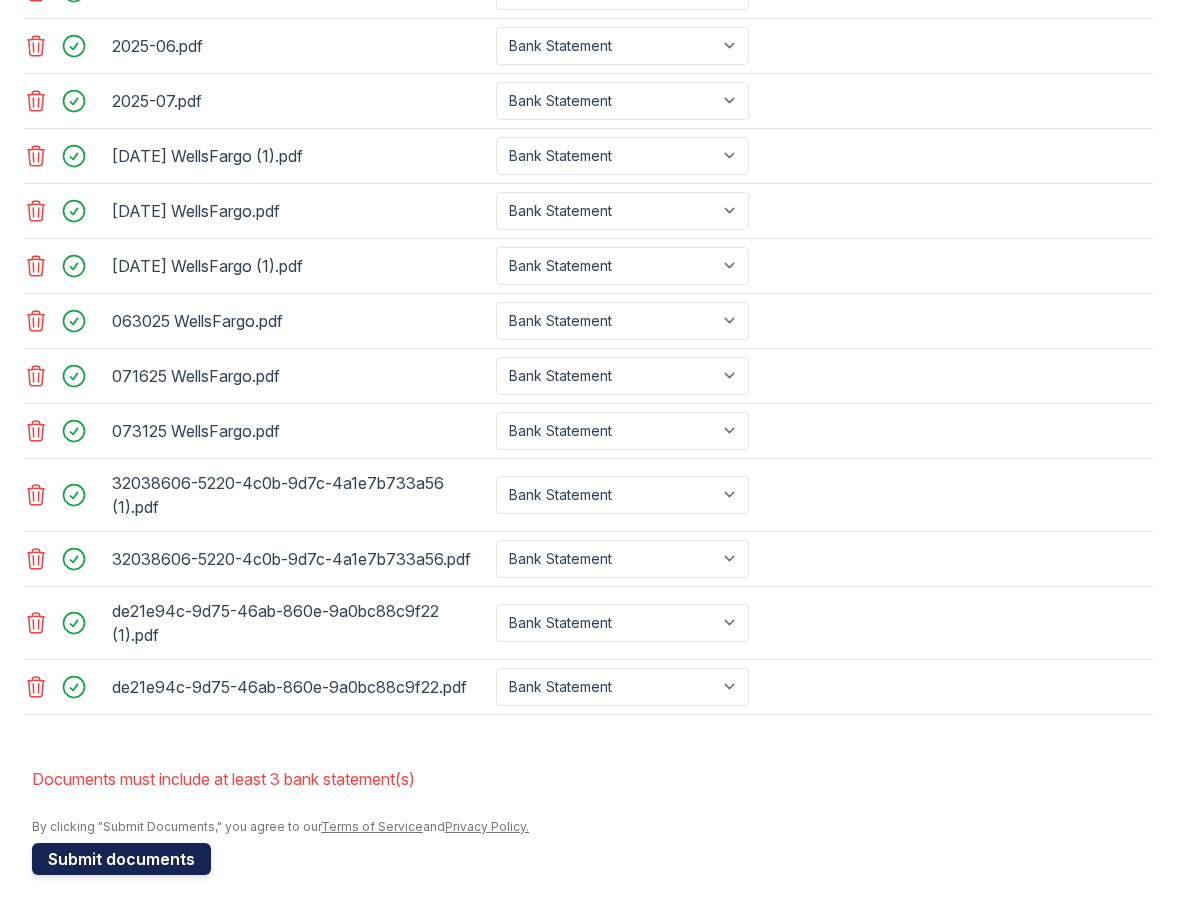 click on "Submit documents" at bounding box center [121, 859] 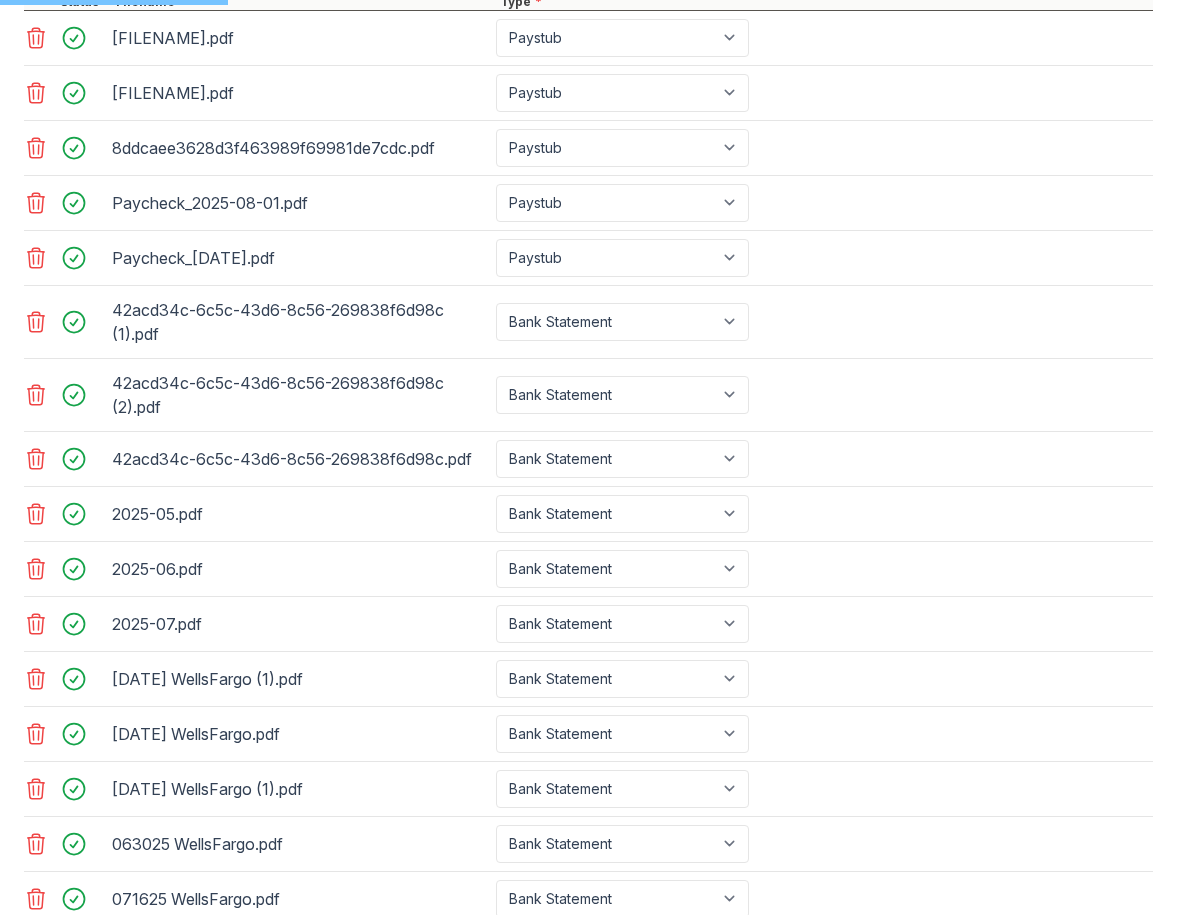 scroll, scrollTop: 877, scrollLeft: 0, axis: vertical 